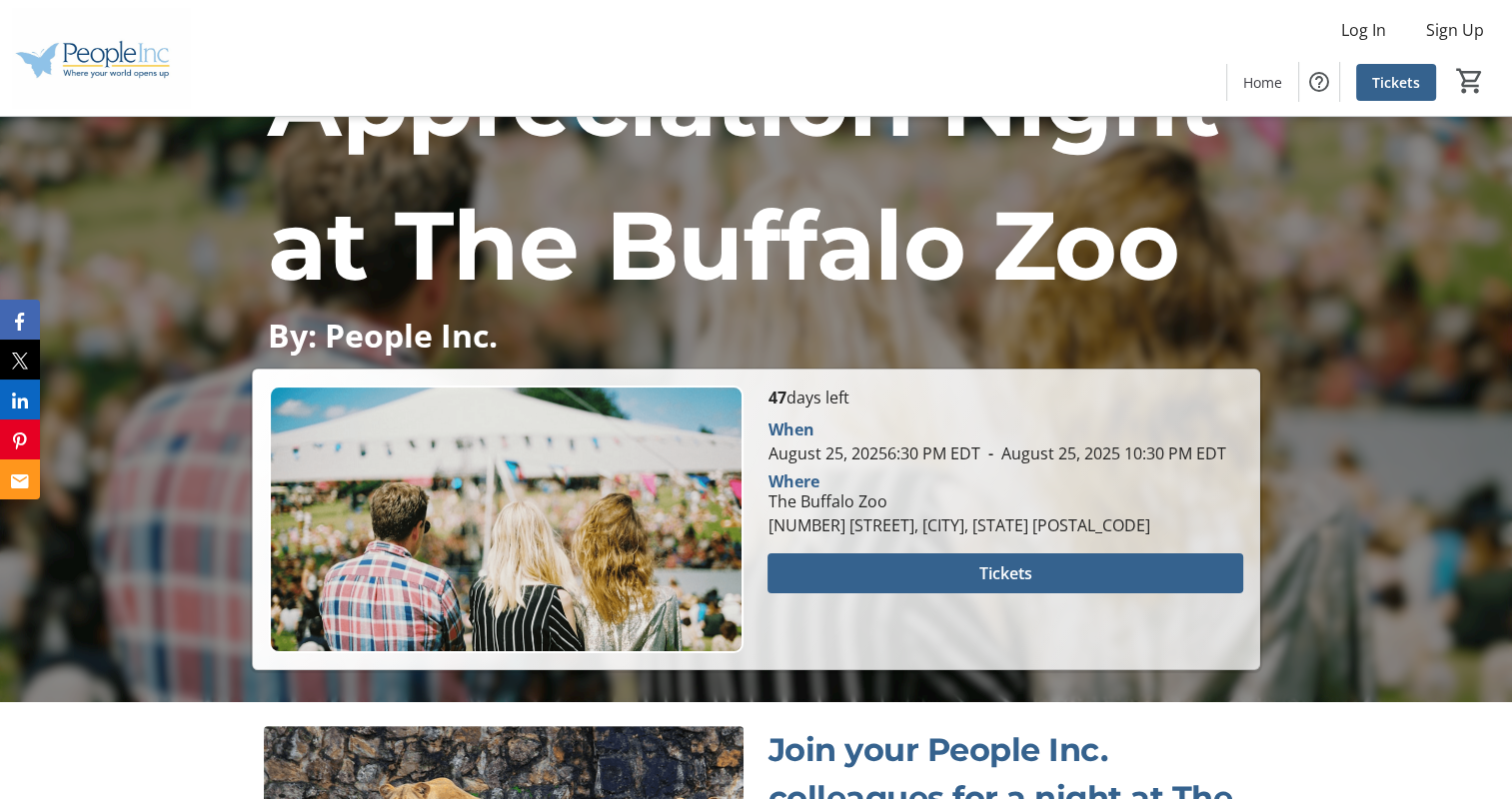 scroll, scrollTop: 232, scrollLeft: 0, axis: vertical 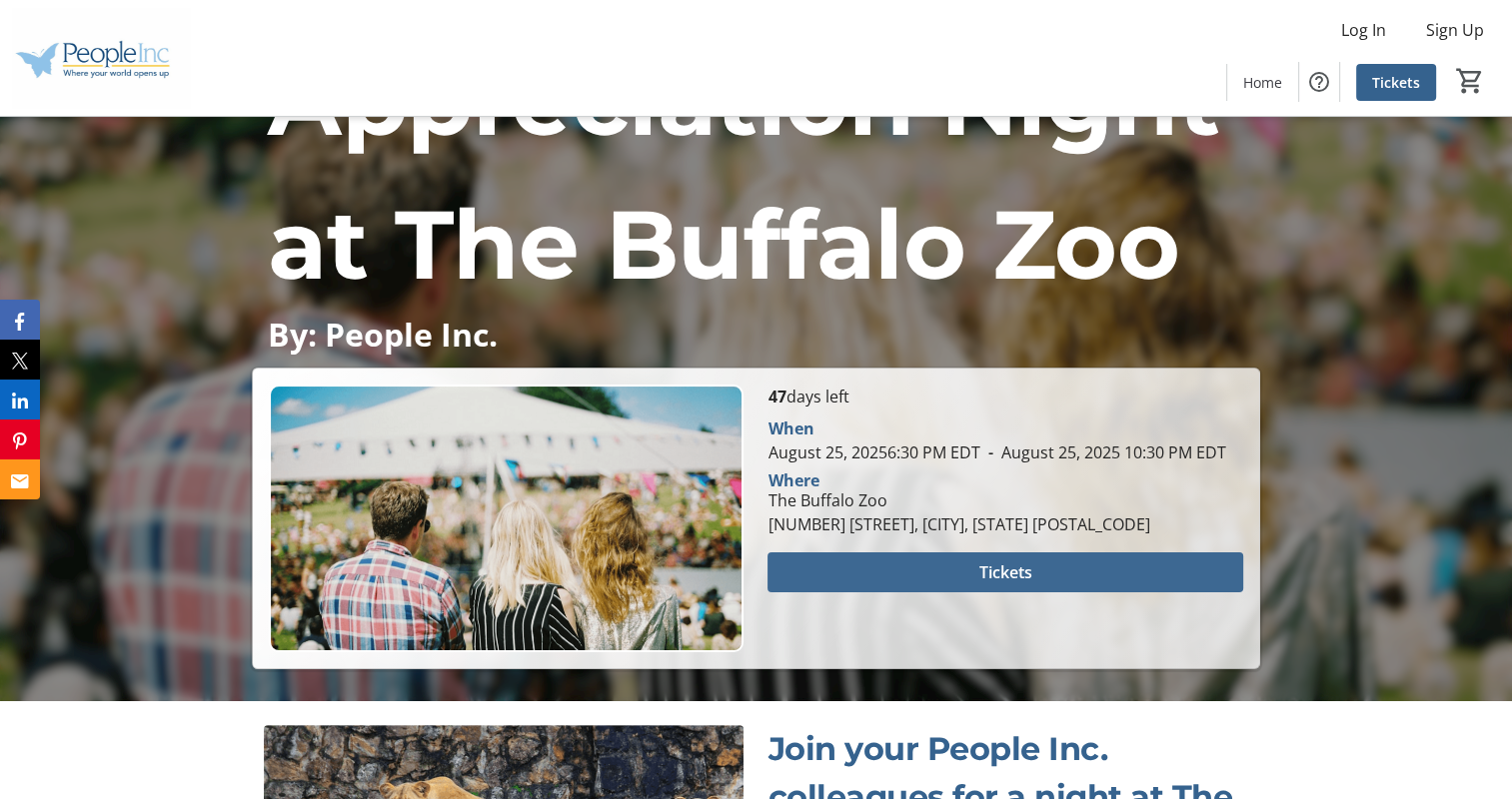 click at bounding box center (1004, 572) 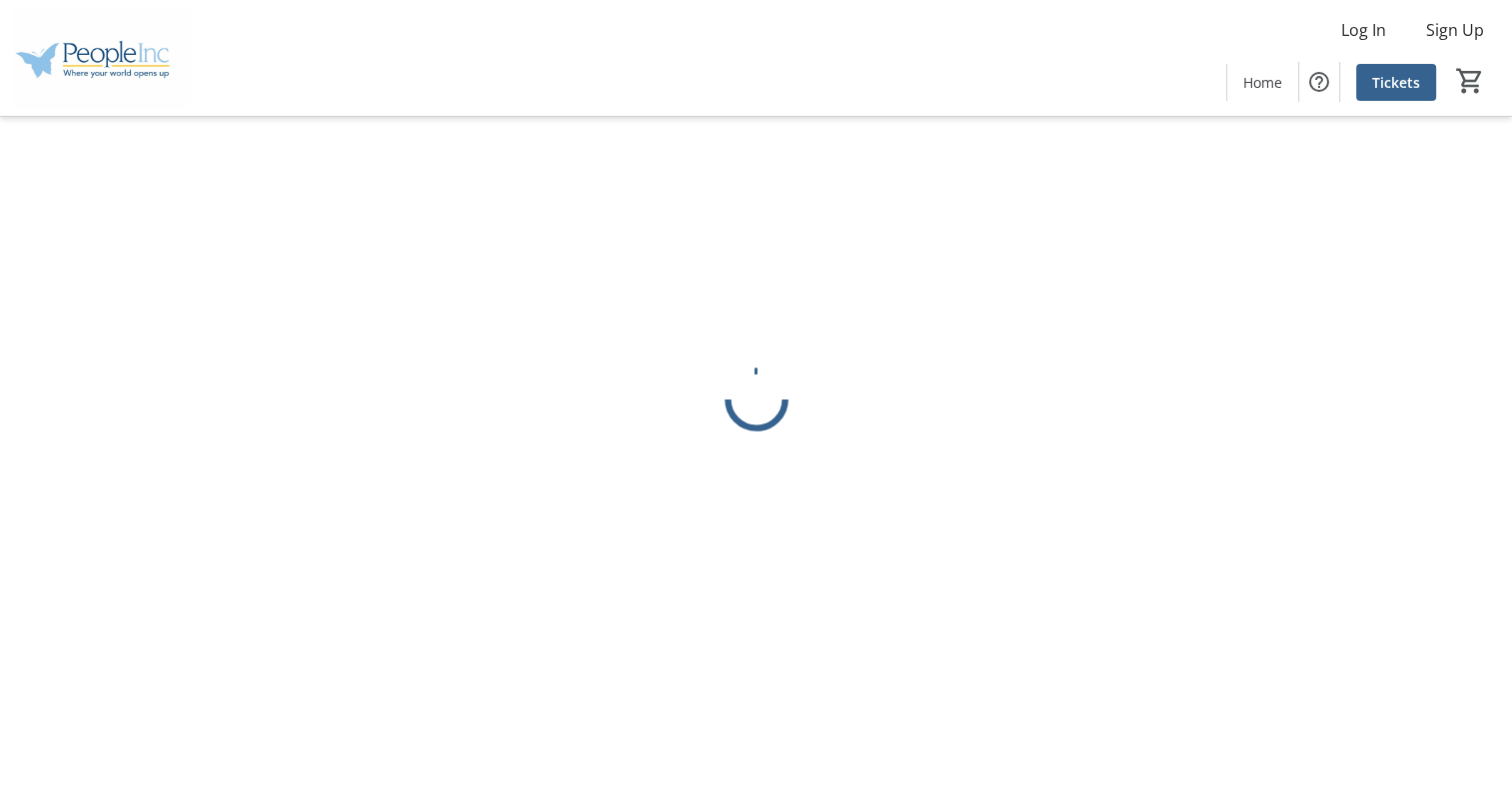 scroll, scrollTop: 0, scrollLeft: 0, axis: both 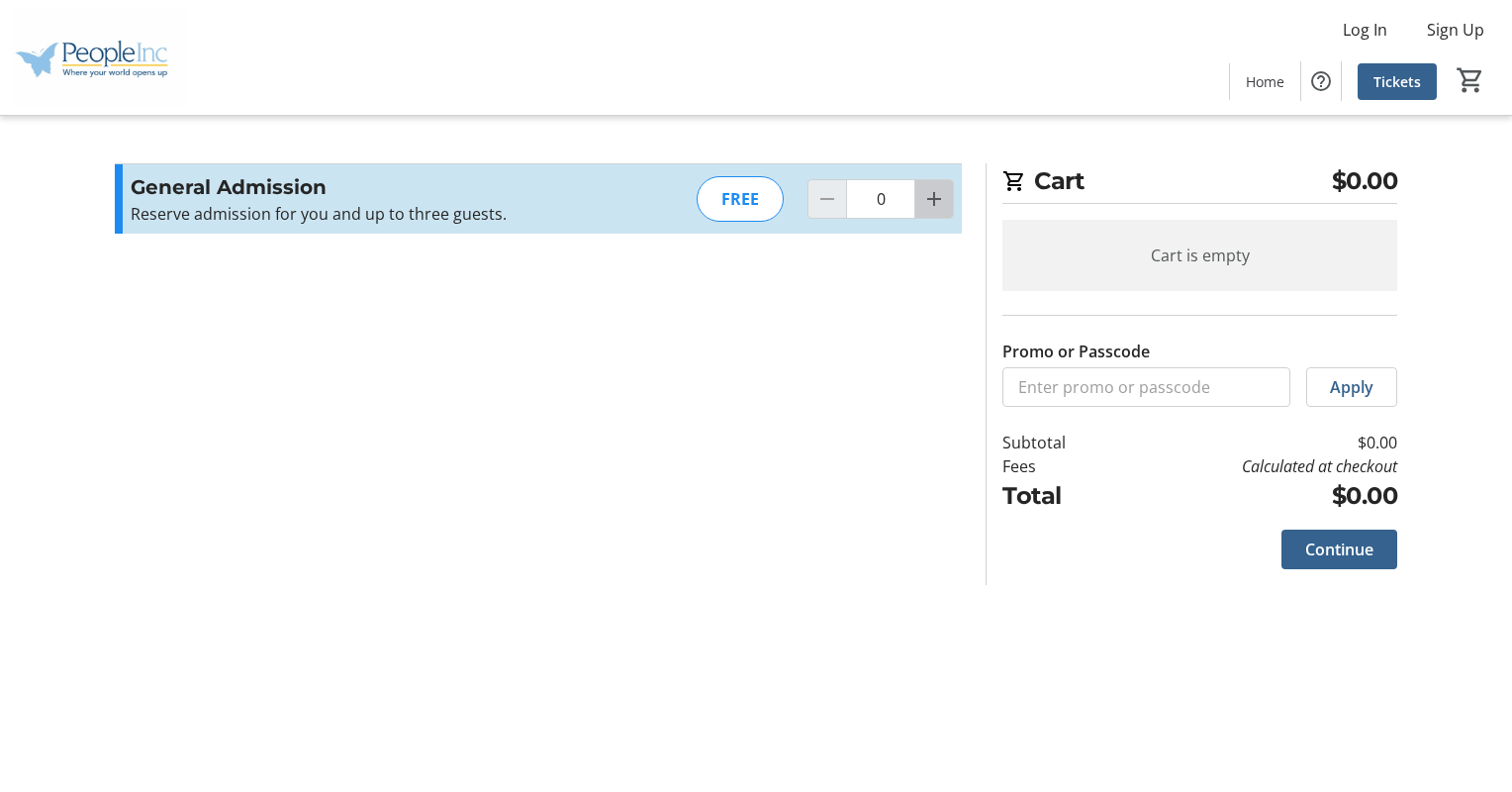 click at bounding box center [934, 199] 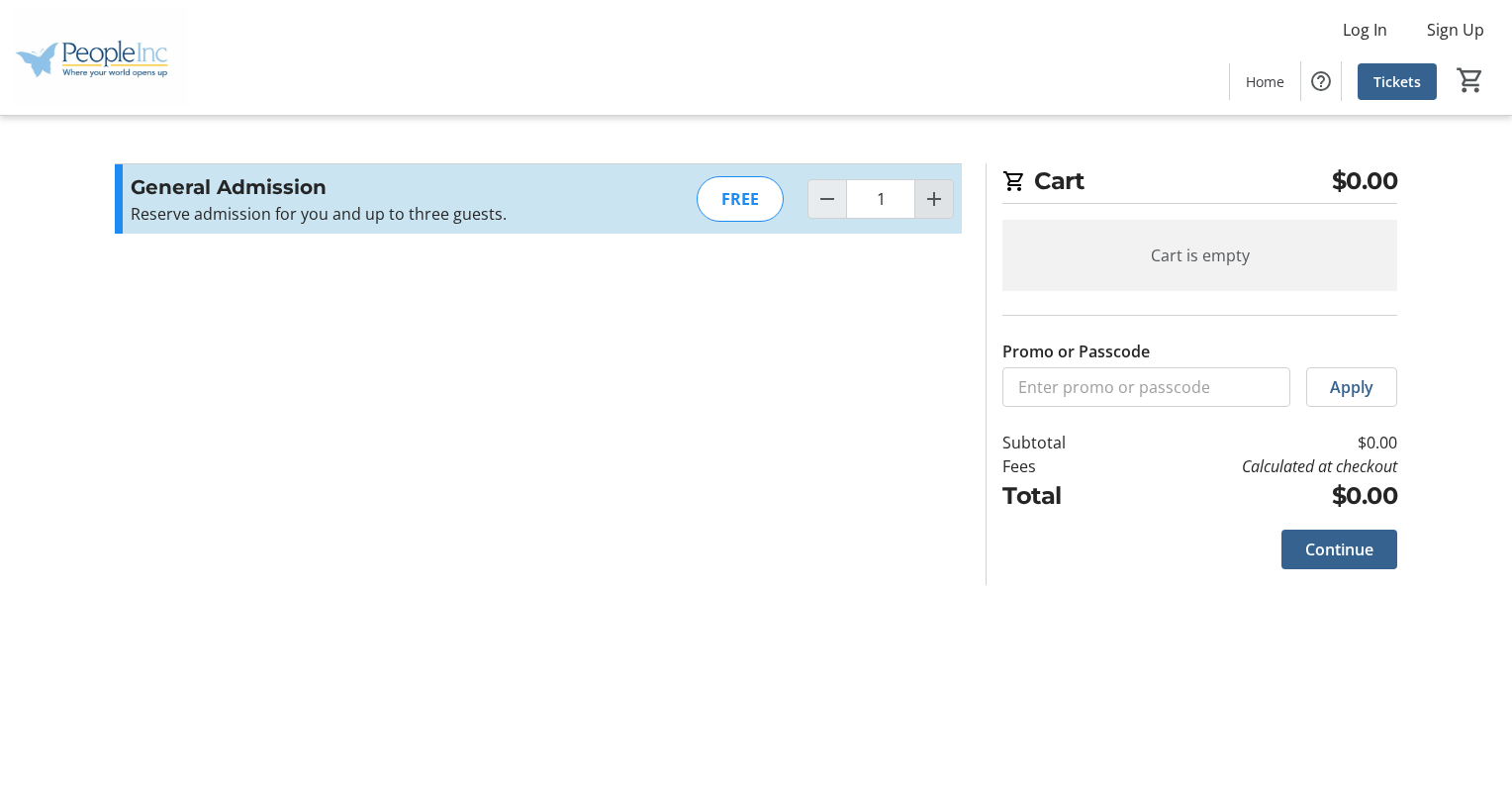 click at bounding box center [934, 199] 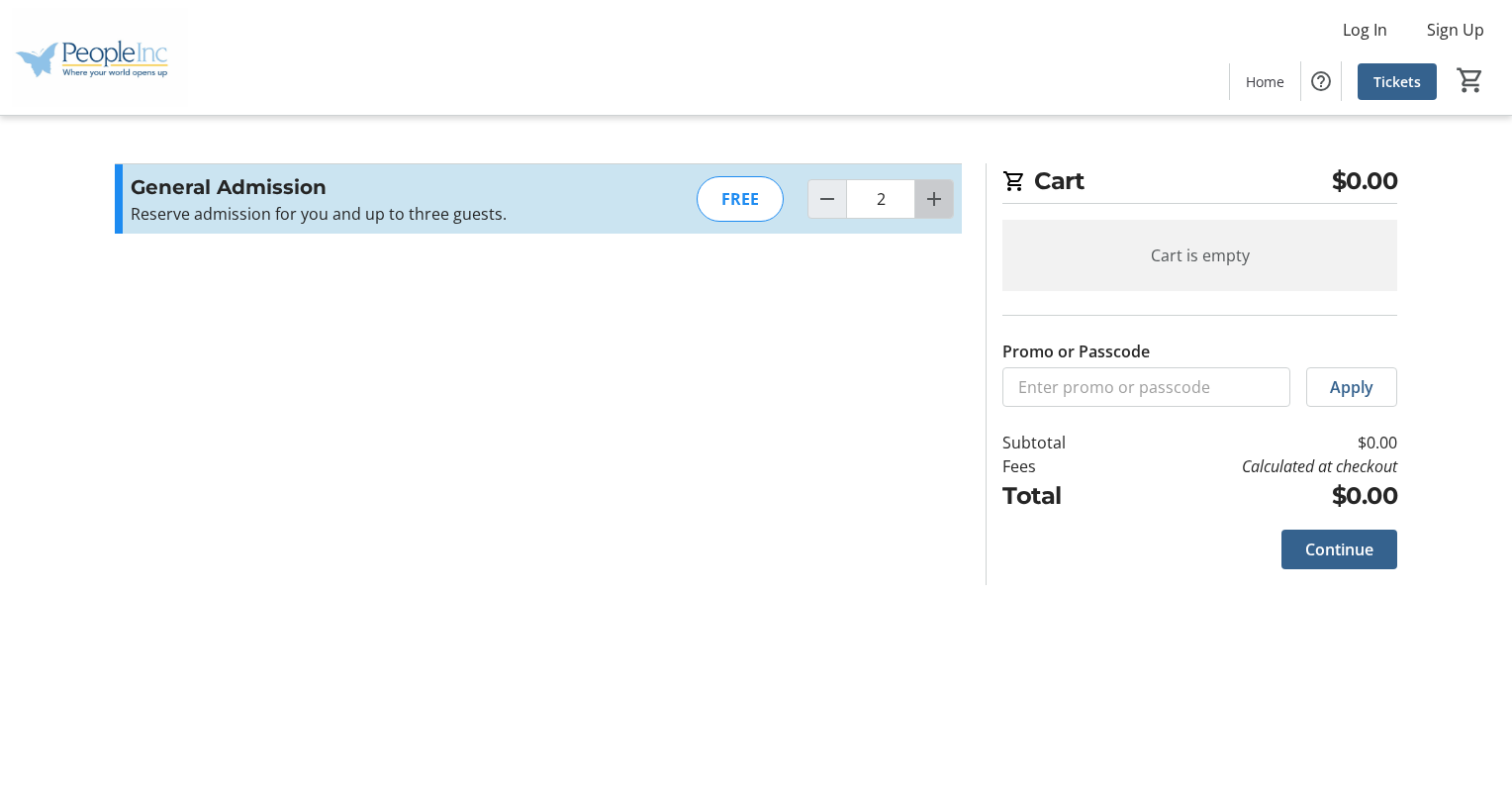 click at bounding box center (934, 199) 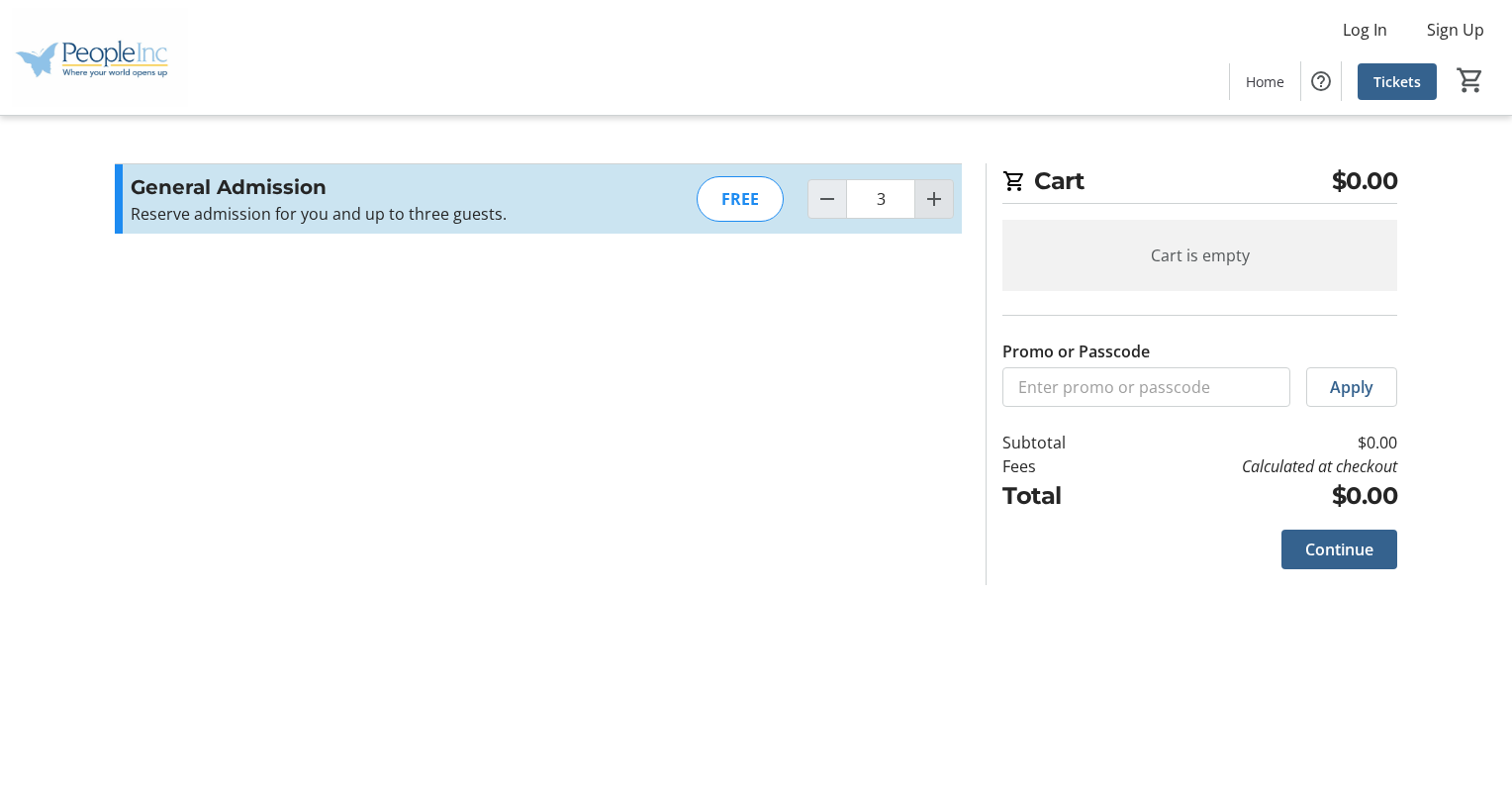click at bounding box center (934, 199) 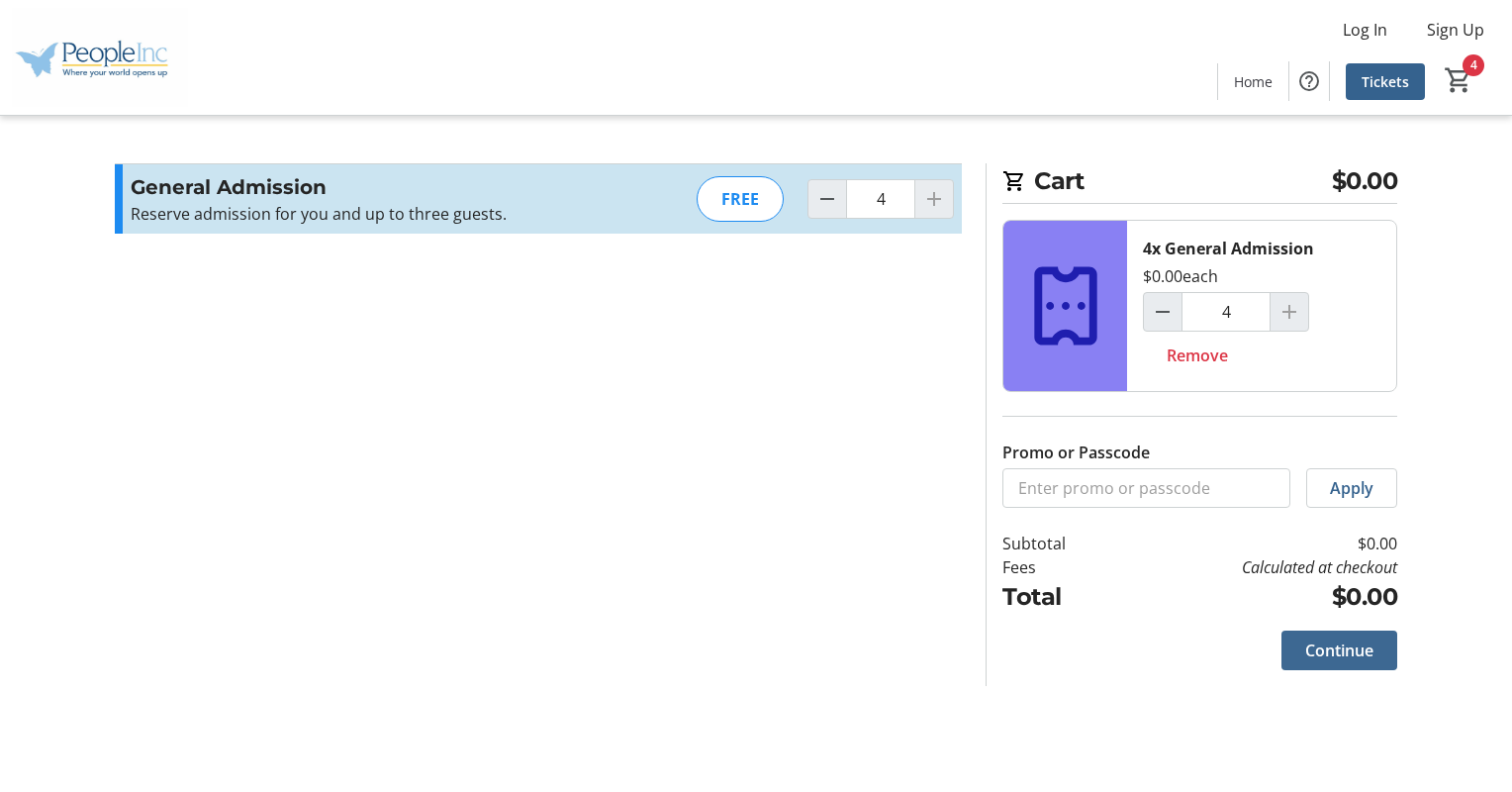 click on "Continue" at bounding box center (1339, 650) 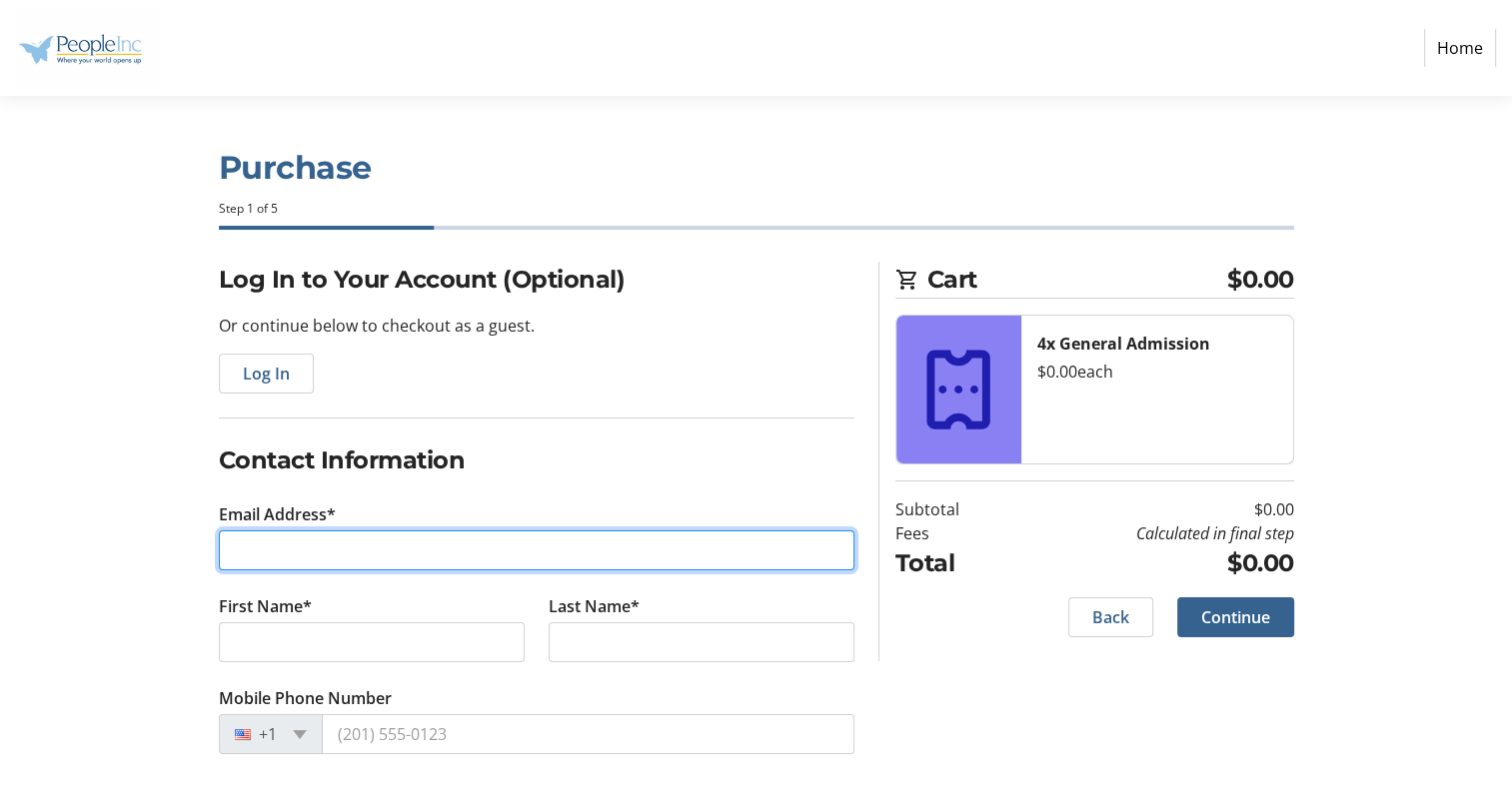click on "Email Address*" at bounding box center (537, 550) 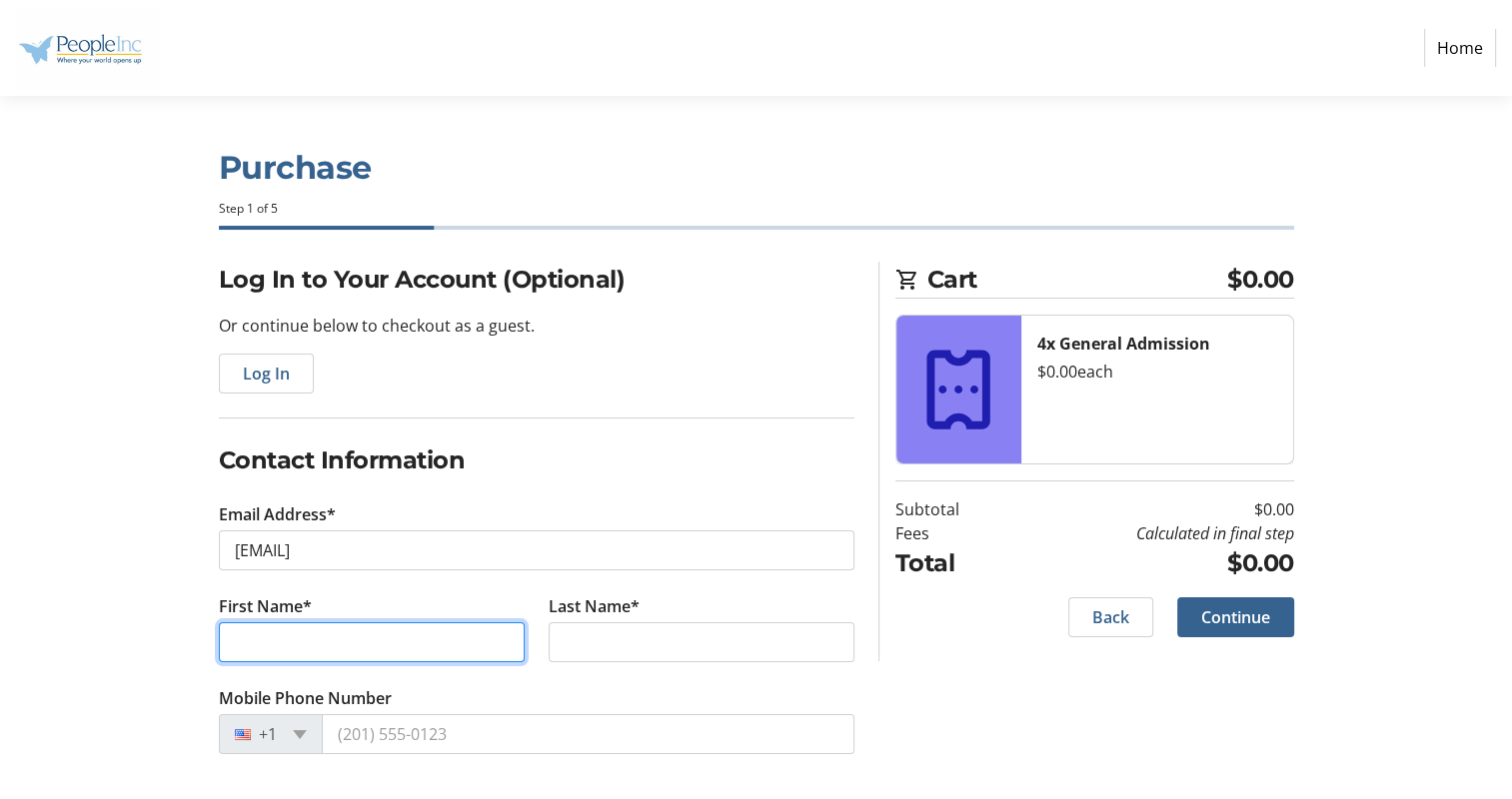 type on "[NAME]" 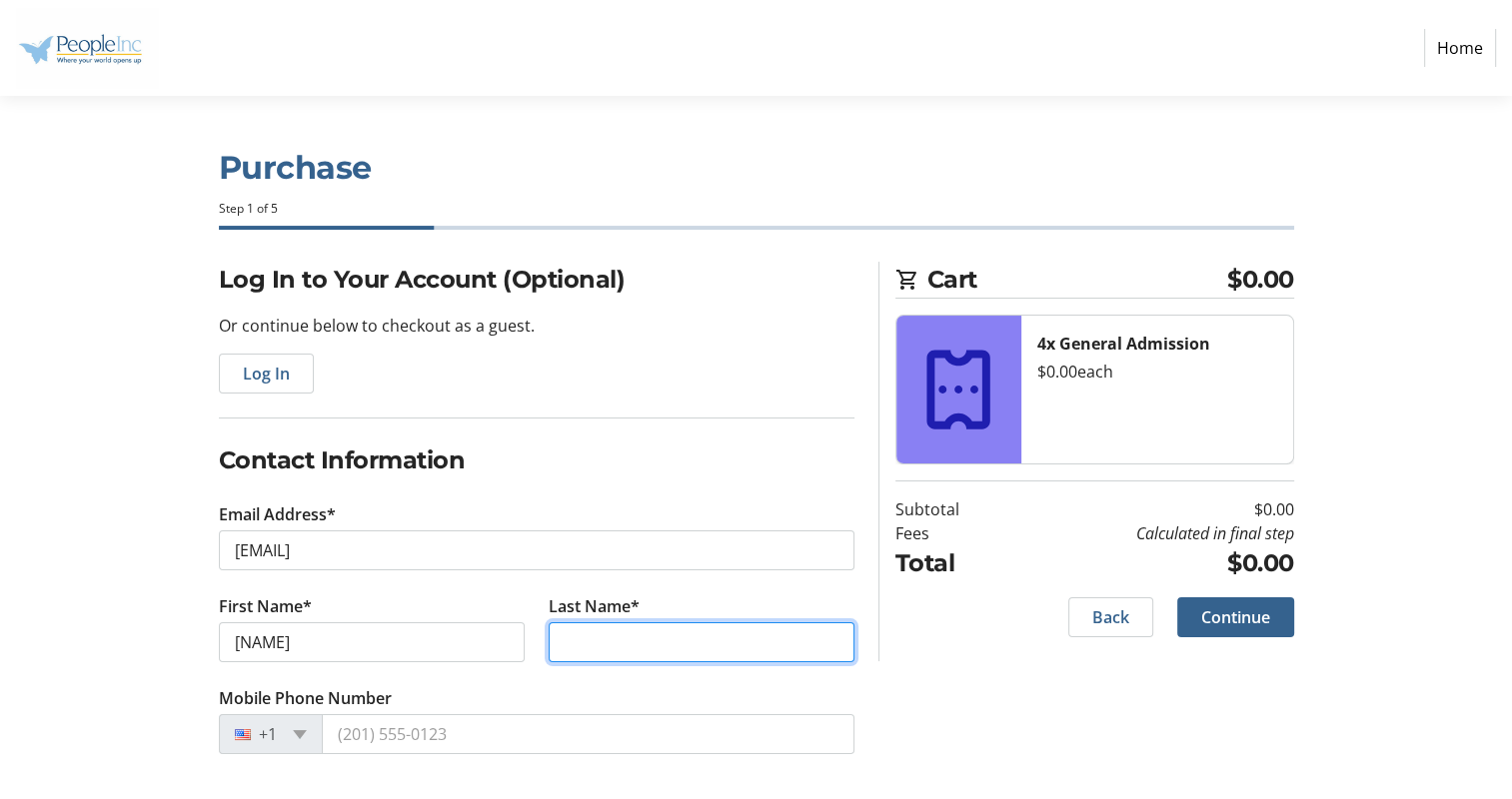 type on "[NAME]" 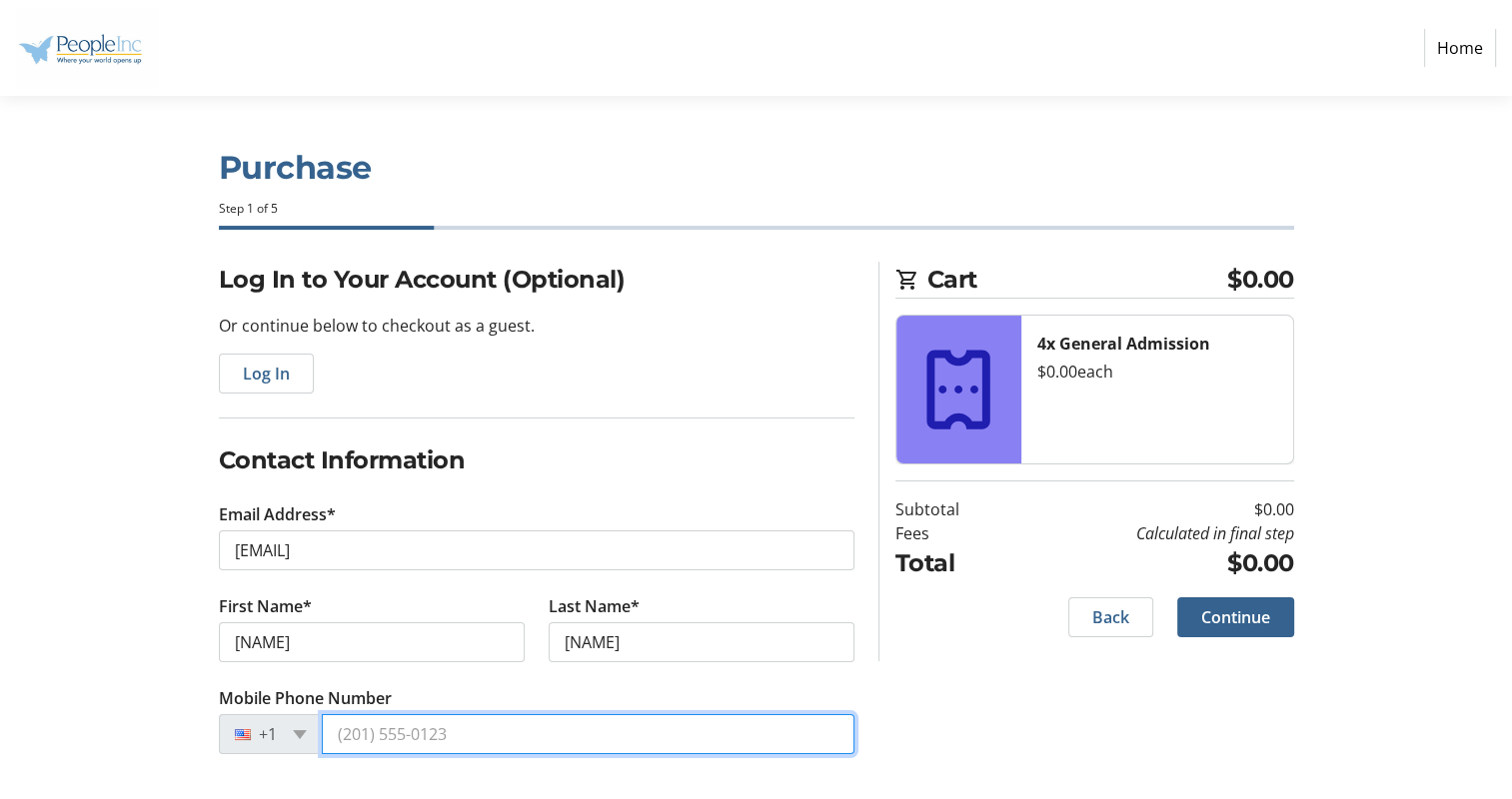 type on "[PHONE]" 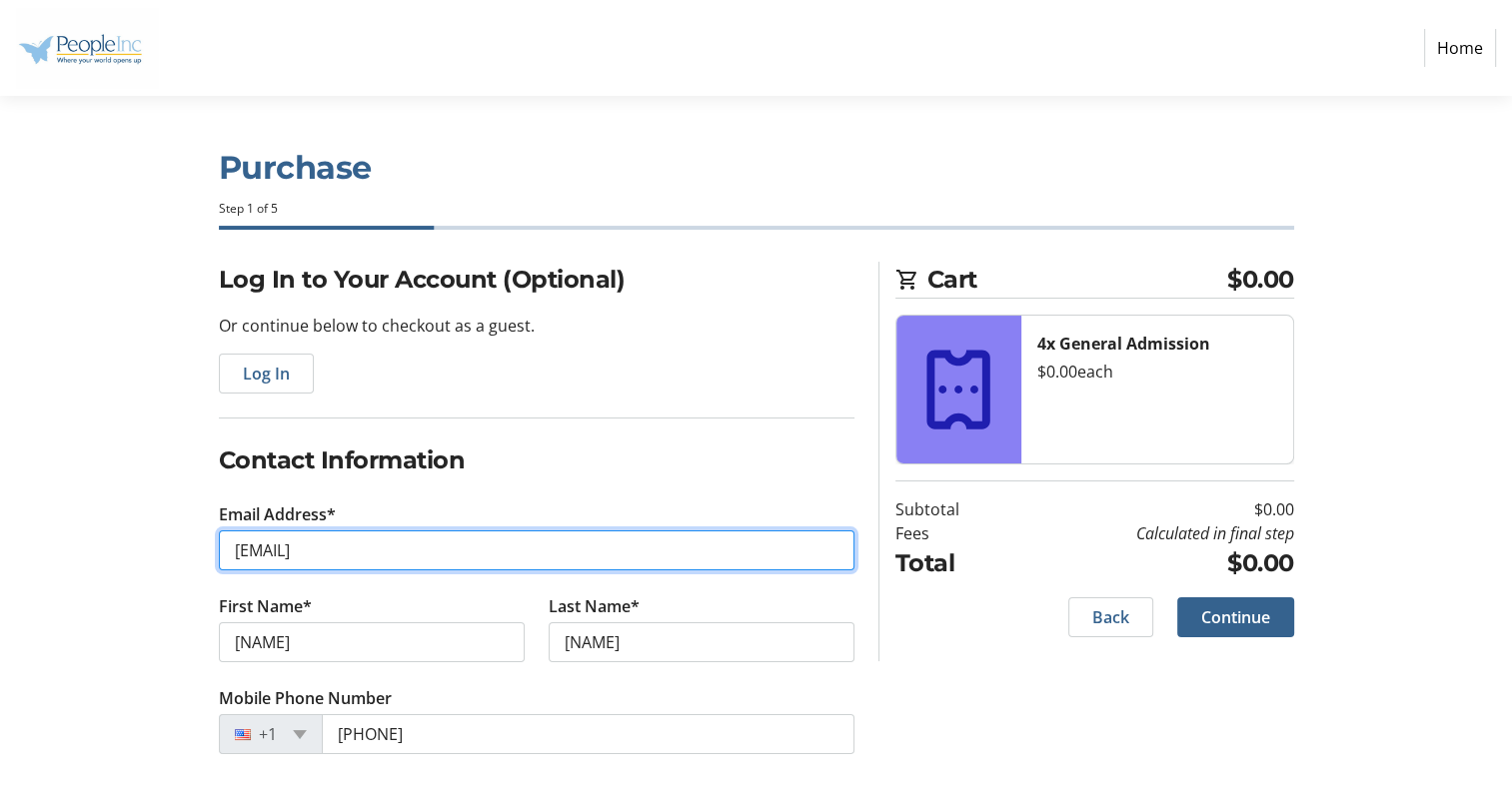scroll, scrollTop: 1, scrollLeft: 0, axis: vertical 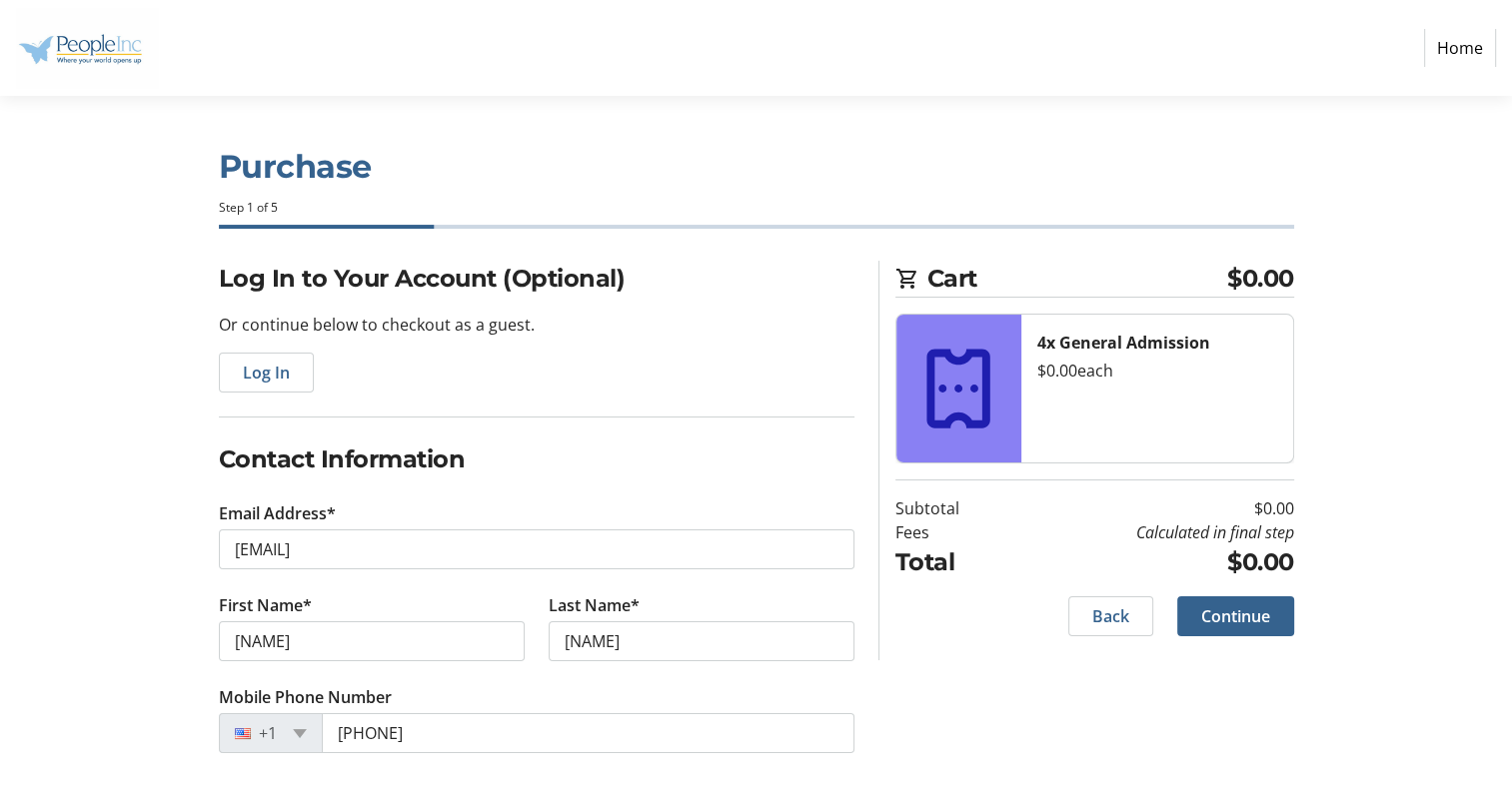 drag, startPoint x: 1250, startPoint y: 615, endPoint x: 1371, endPoint y: 303, distance: 334.6416 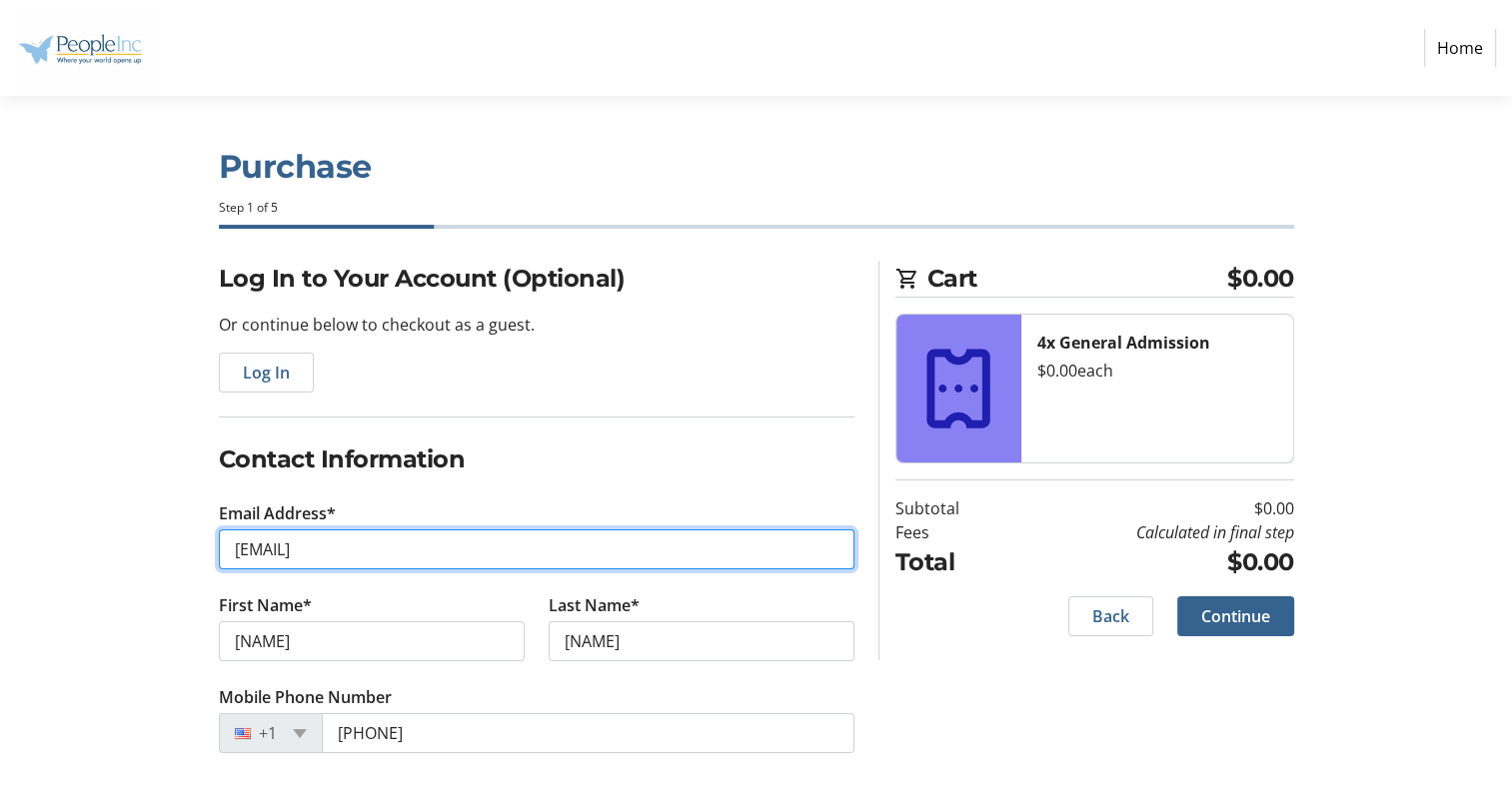 click on "[EMAIL]" at bounding box center (537, 549) 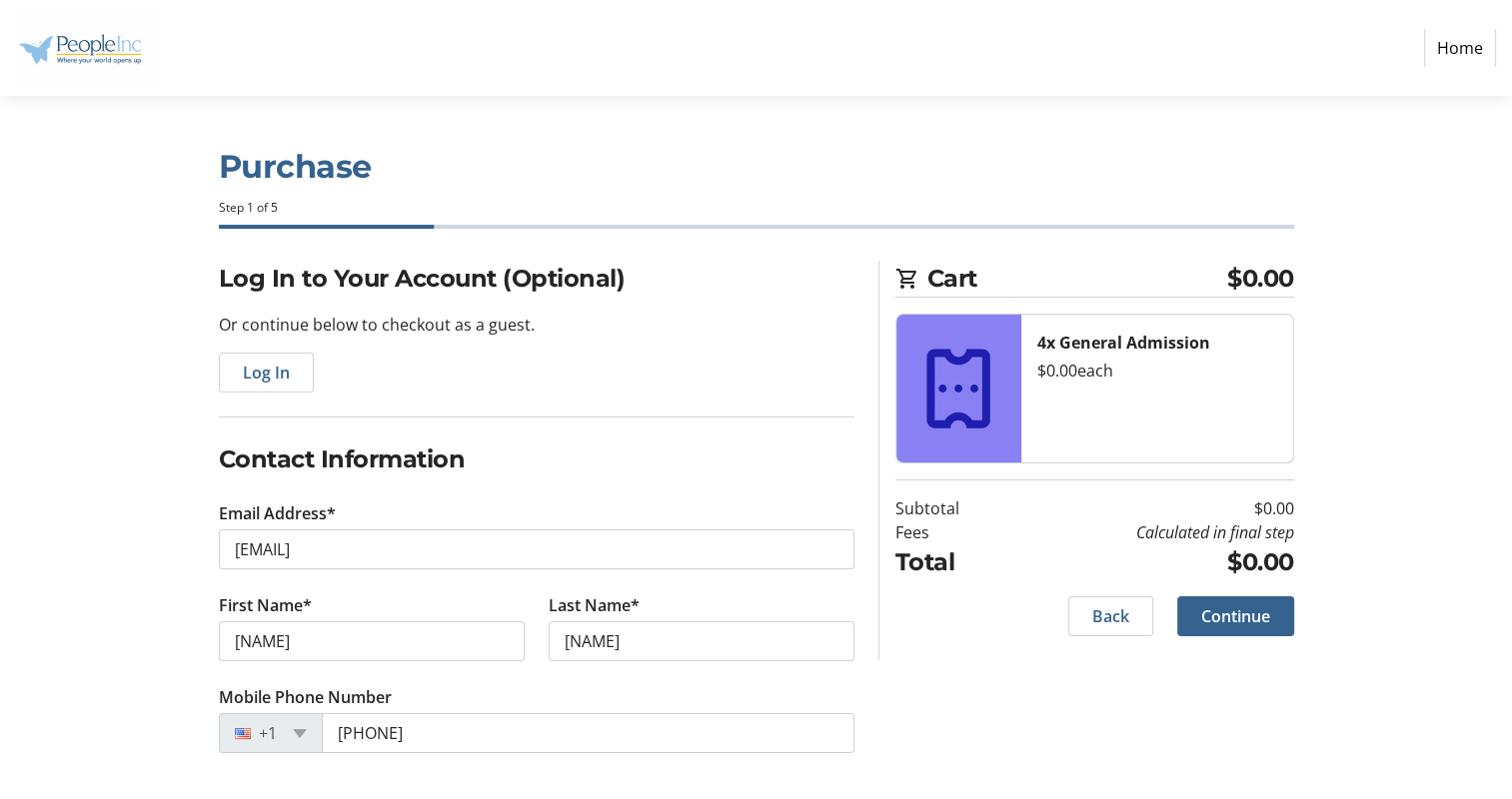 click on "Log In to Your Account (Optional) Or continue below to checkout as a guest.  Log In  Contact Information Email Address* [EMAIL] First Name* [FIRST] Last Name* [LAST]  Mobile Phone Number  [PHONE] Cart $0.00 4x General Admission  $0.00   each  Subtotal  $0.00  Fees  Calculated in final step  Total  $0.00   Back   Continue" at bounding box center [756, 530] 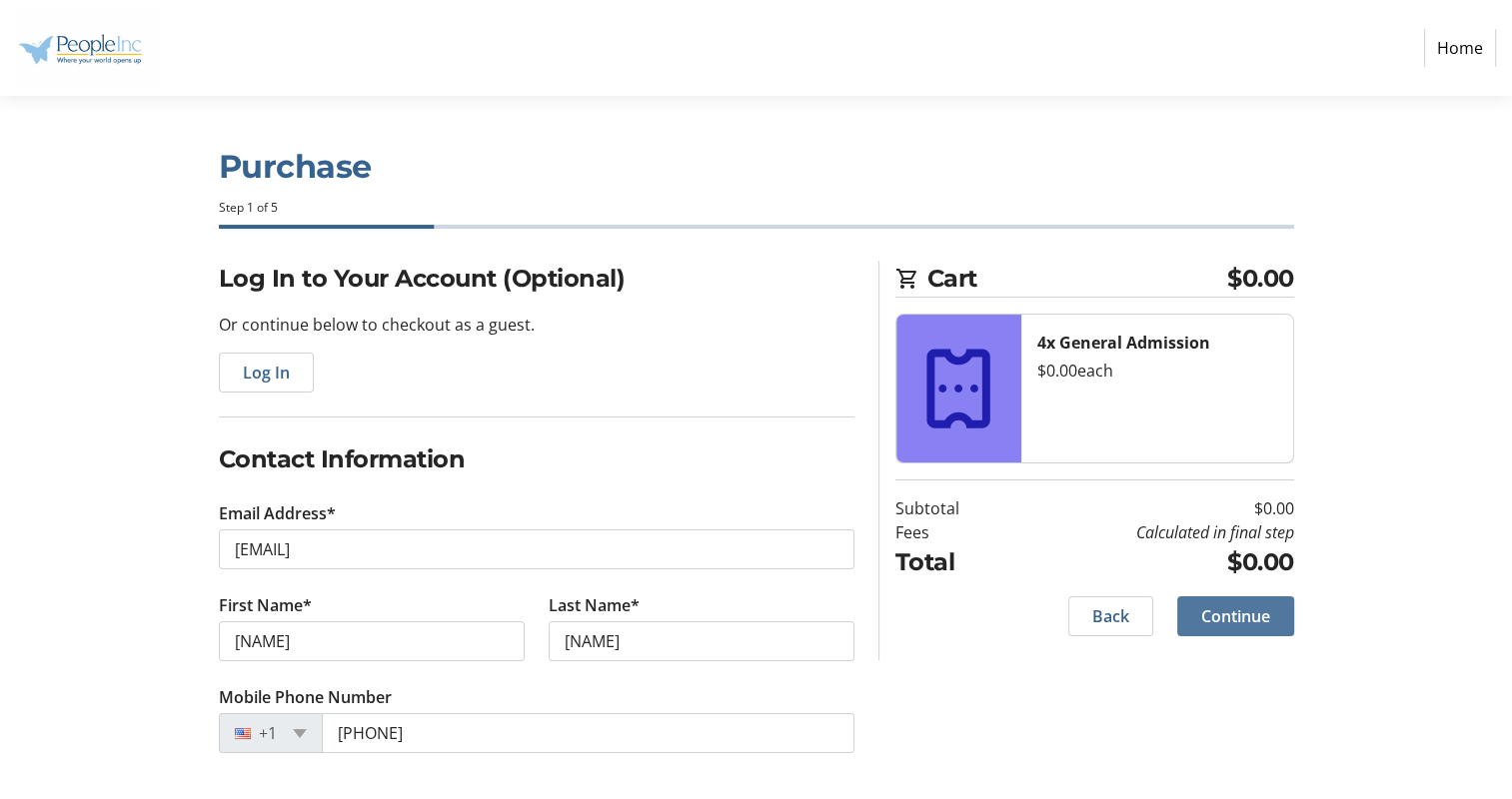 click on "Continue" at bounding box center (1235, 616) 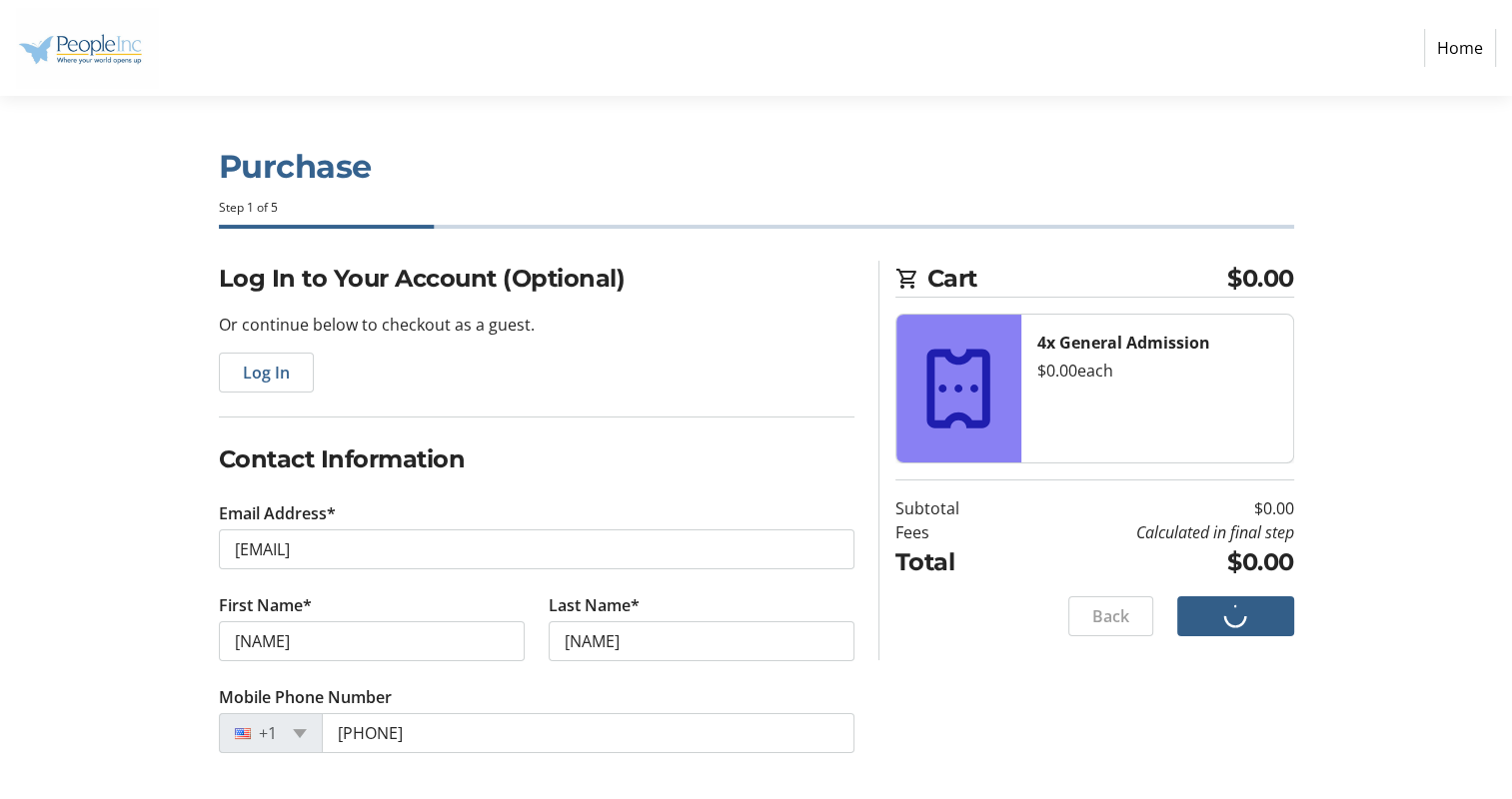 scroll, scrollTop: 0, scrollLeft: 0, axis: both 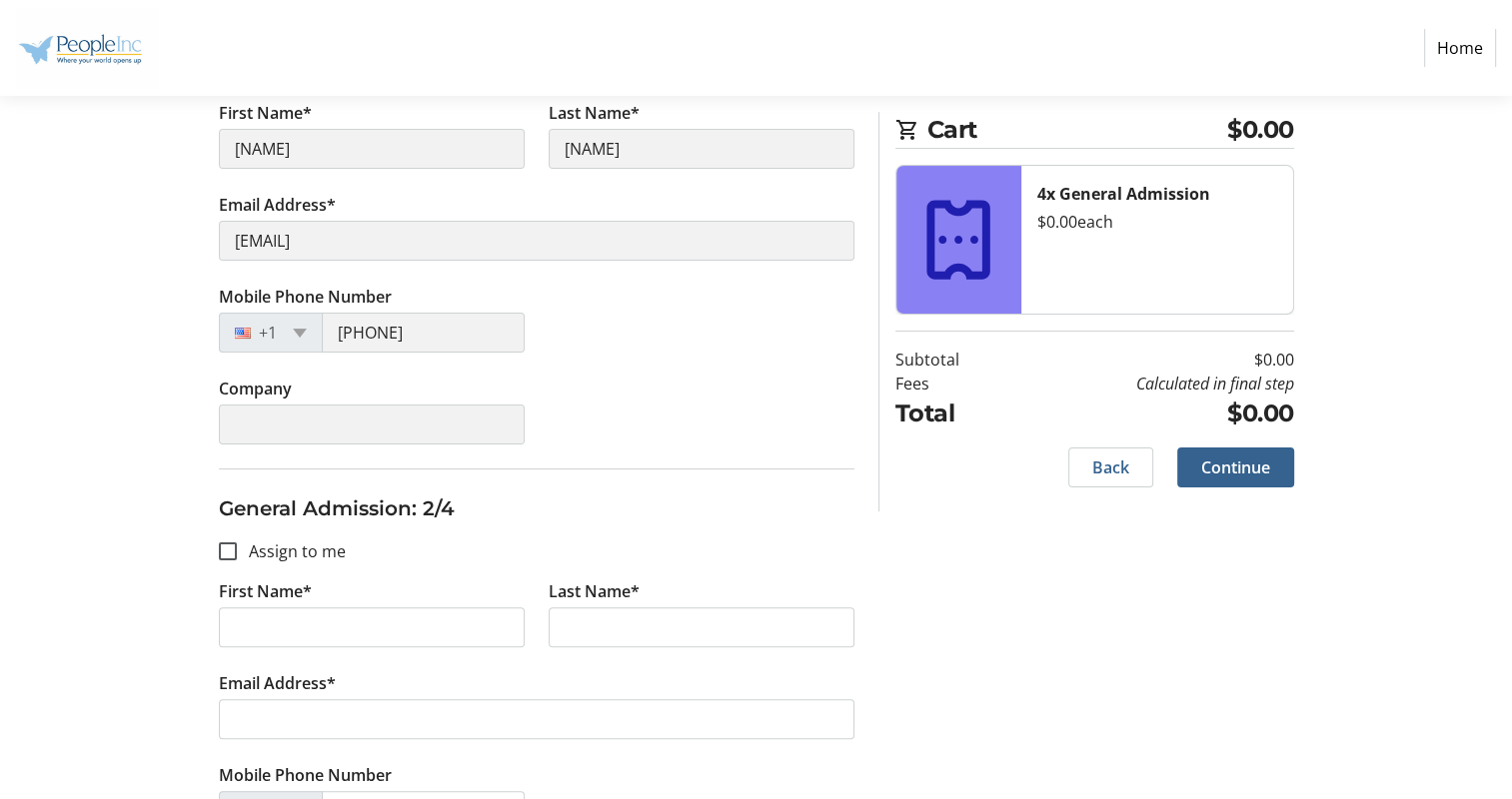 click on "Assign to me" at bounding box center (291, 551) 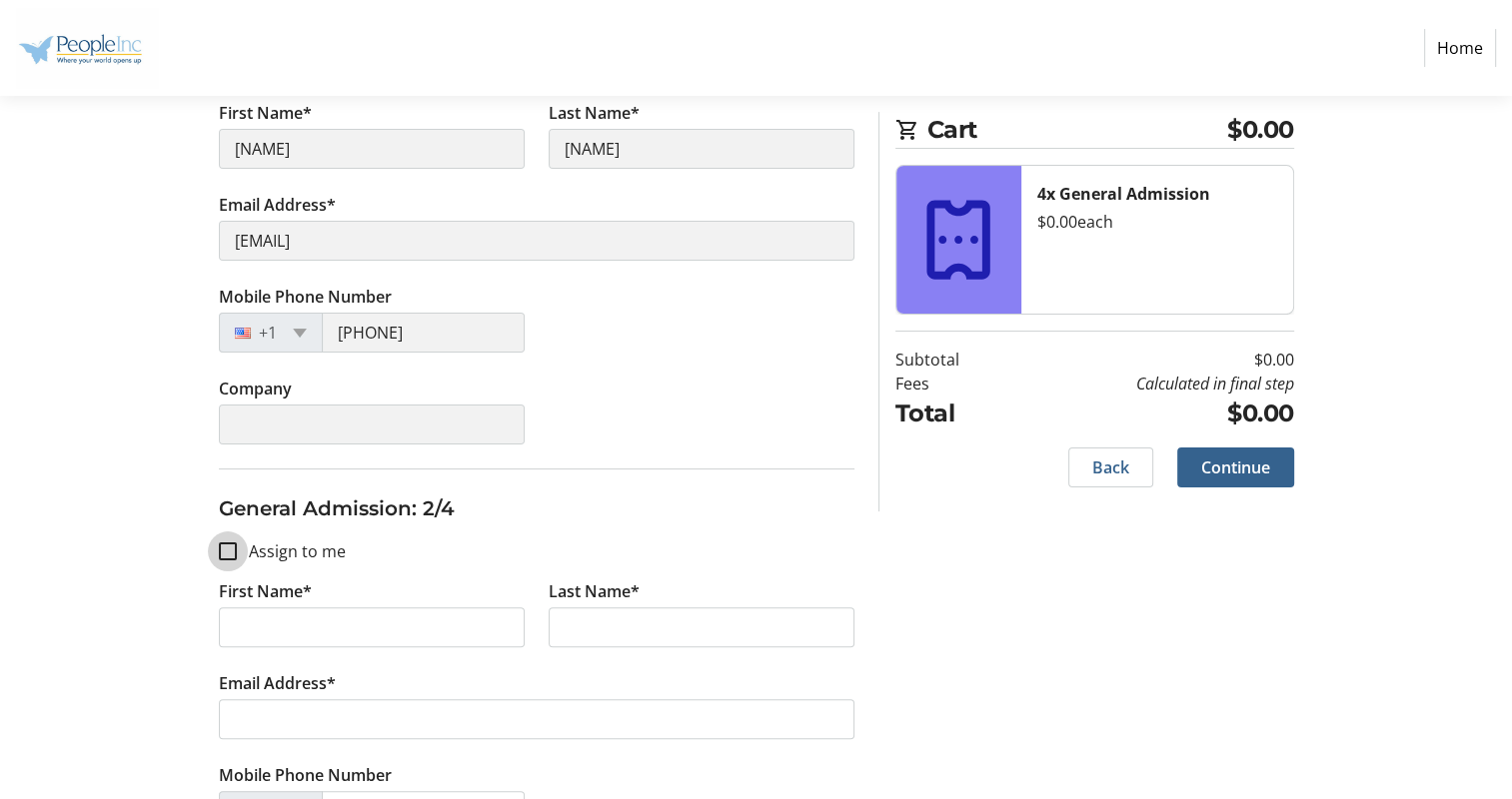 click on "Assign to me" at bounding box center (228, 551) 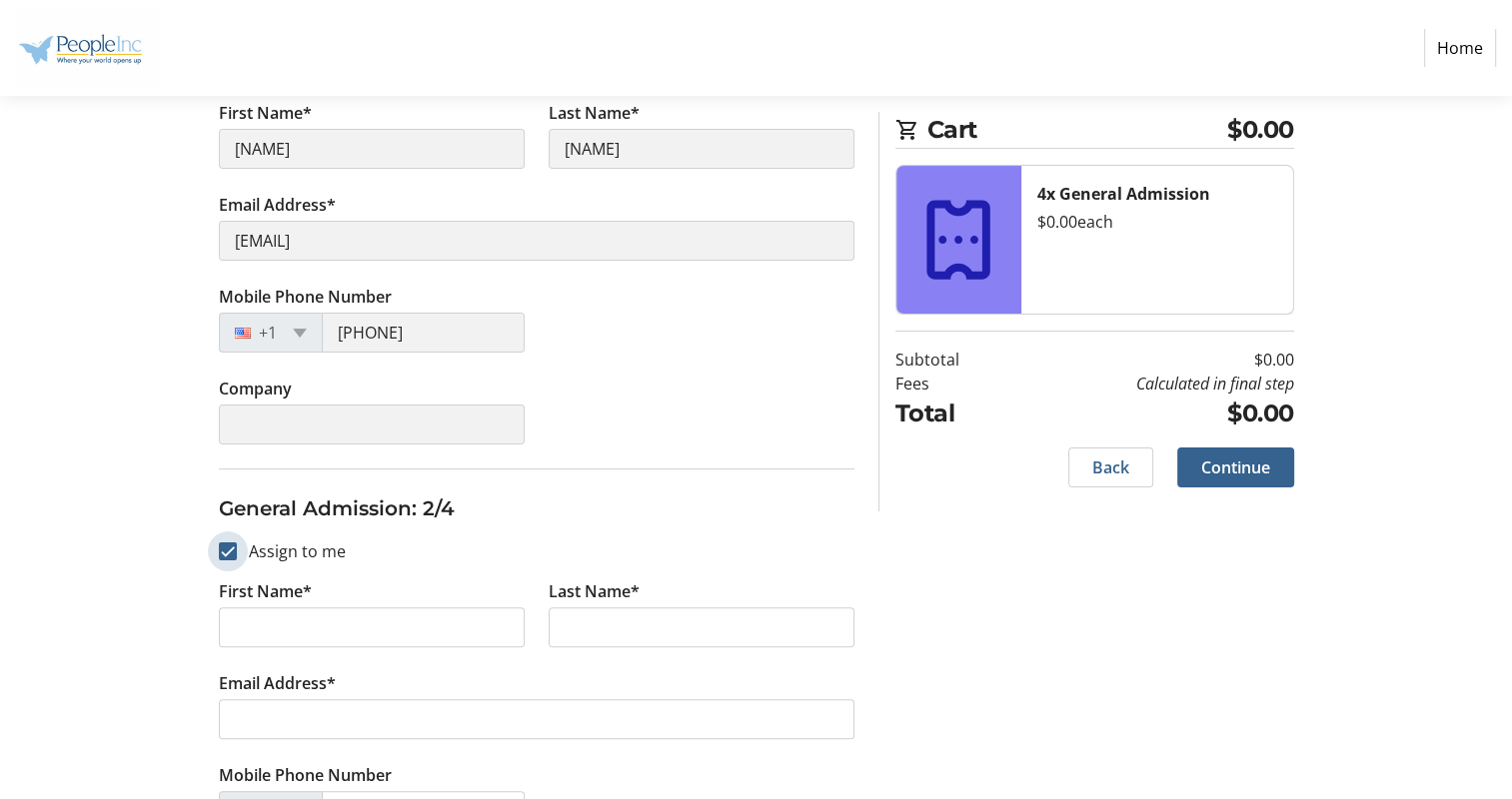 checkbox on "true" 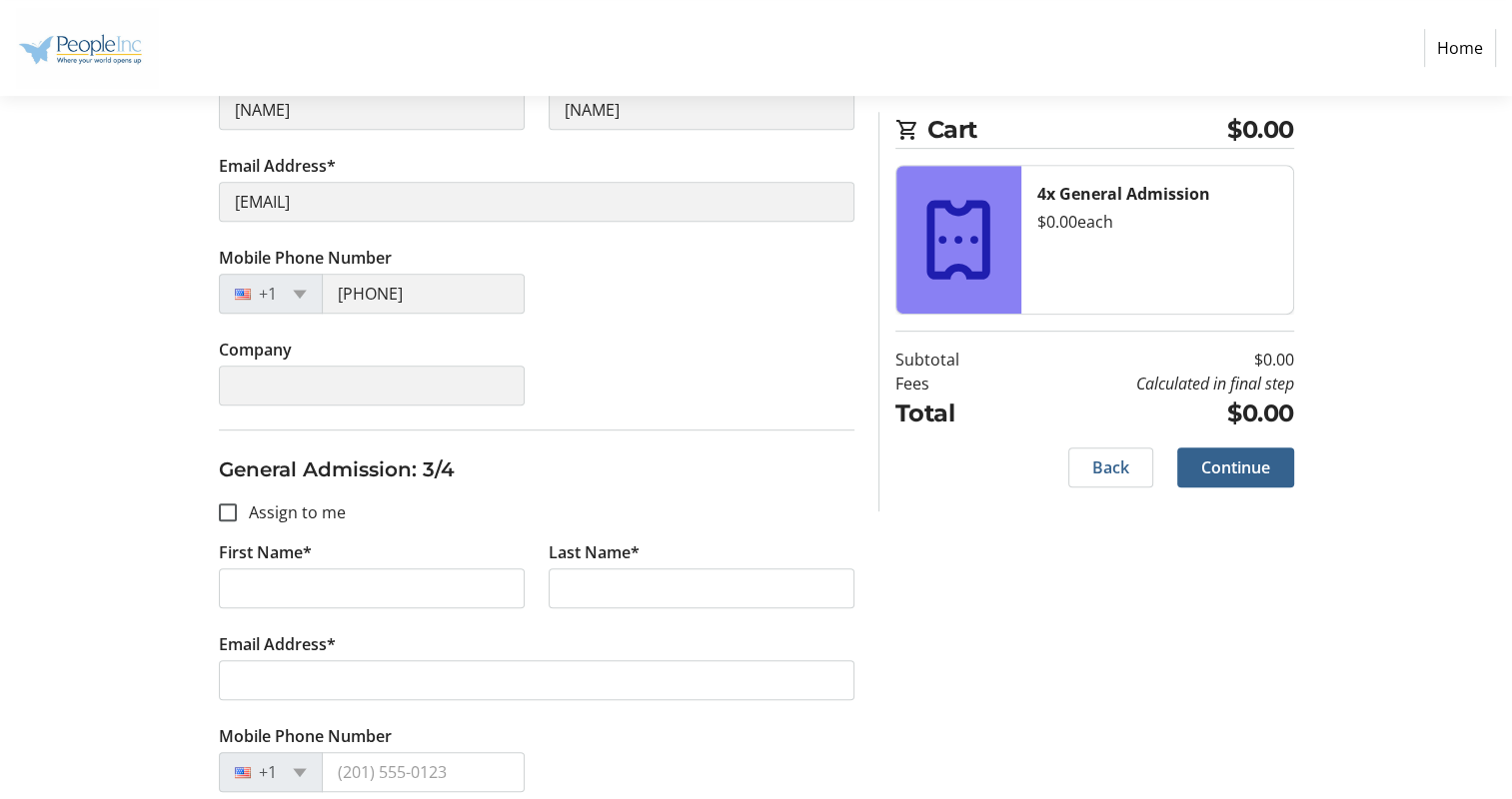 scroll, scrollTop: 982, scrollLeft: 0, axis: vertical 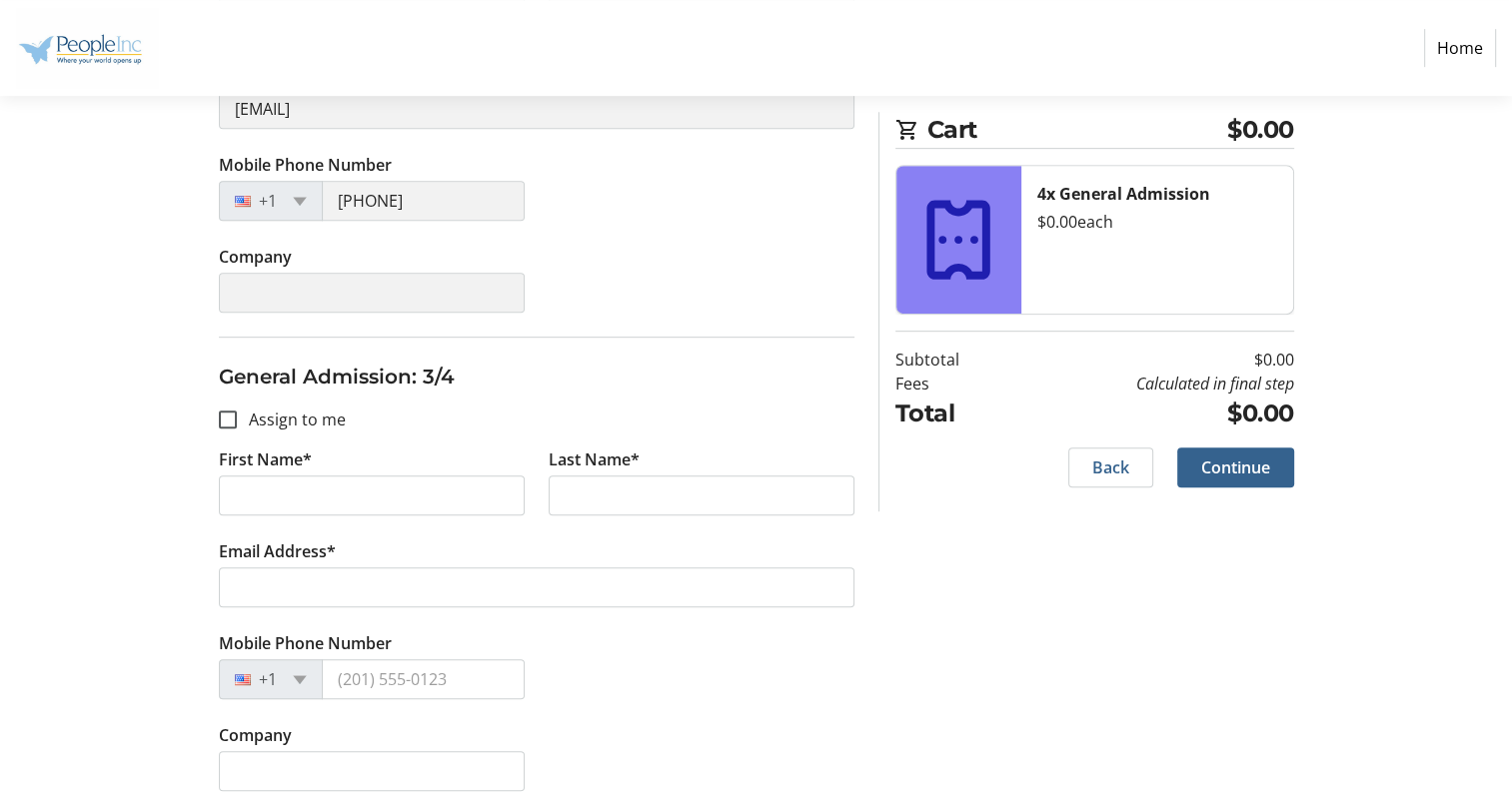 click on "Assign to me" at bounding box center (291, 419) 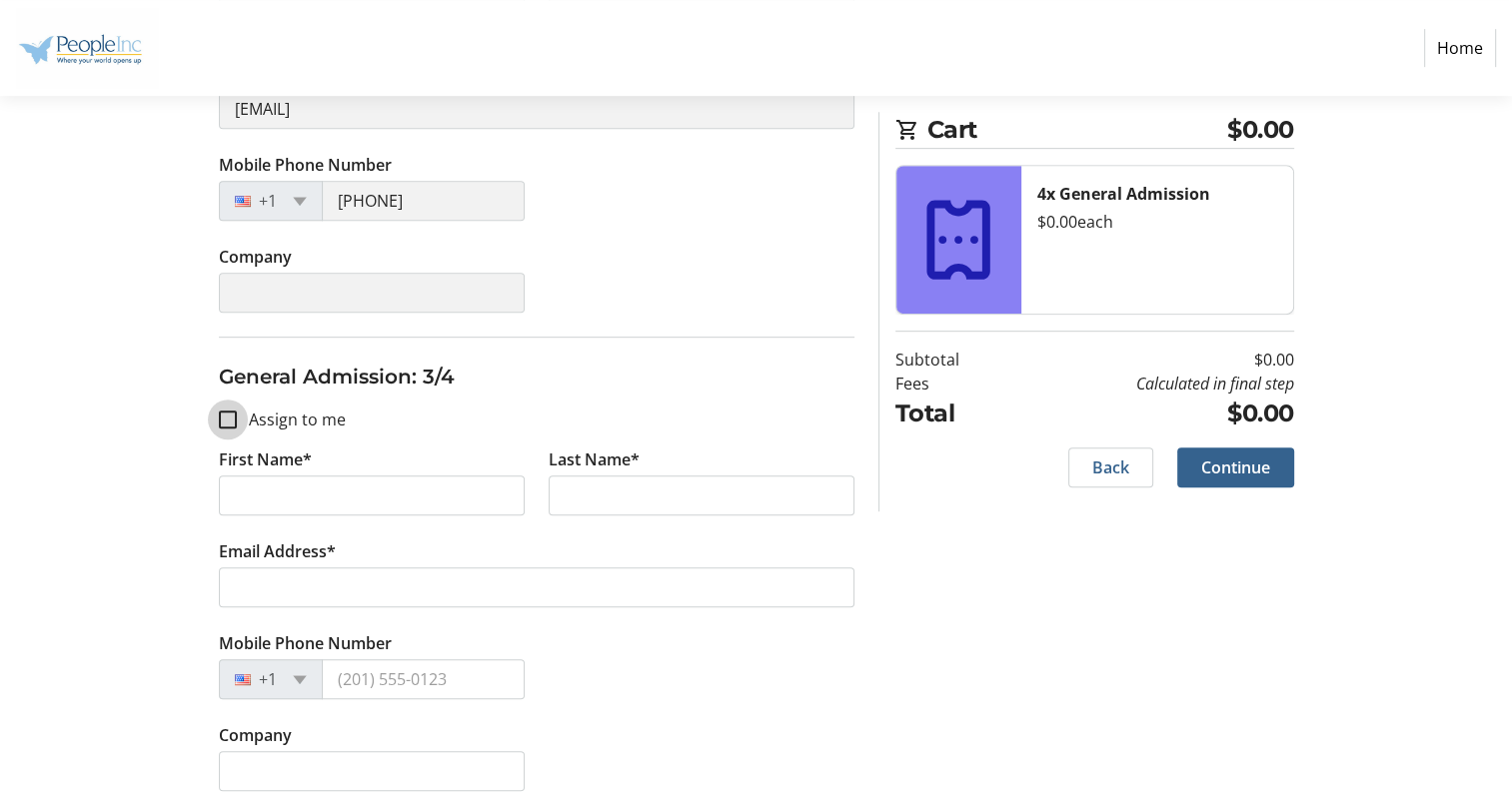 click on "Assign to me" at bounding box center (228, 419) 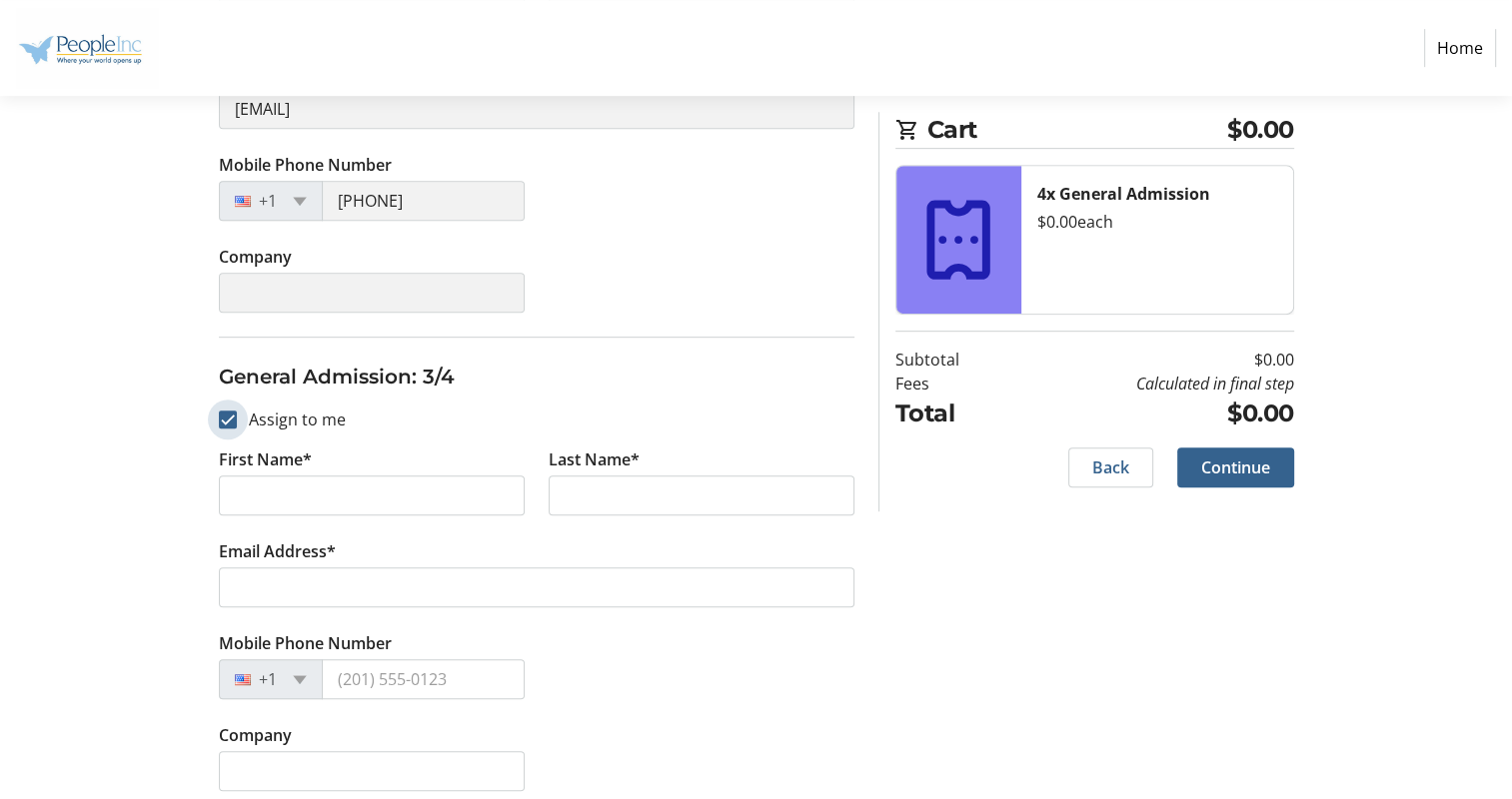 checkbox on "true" 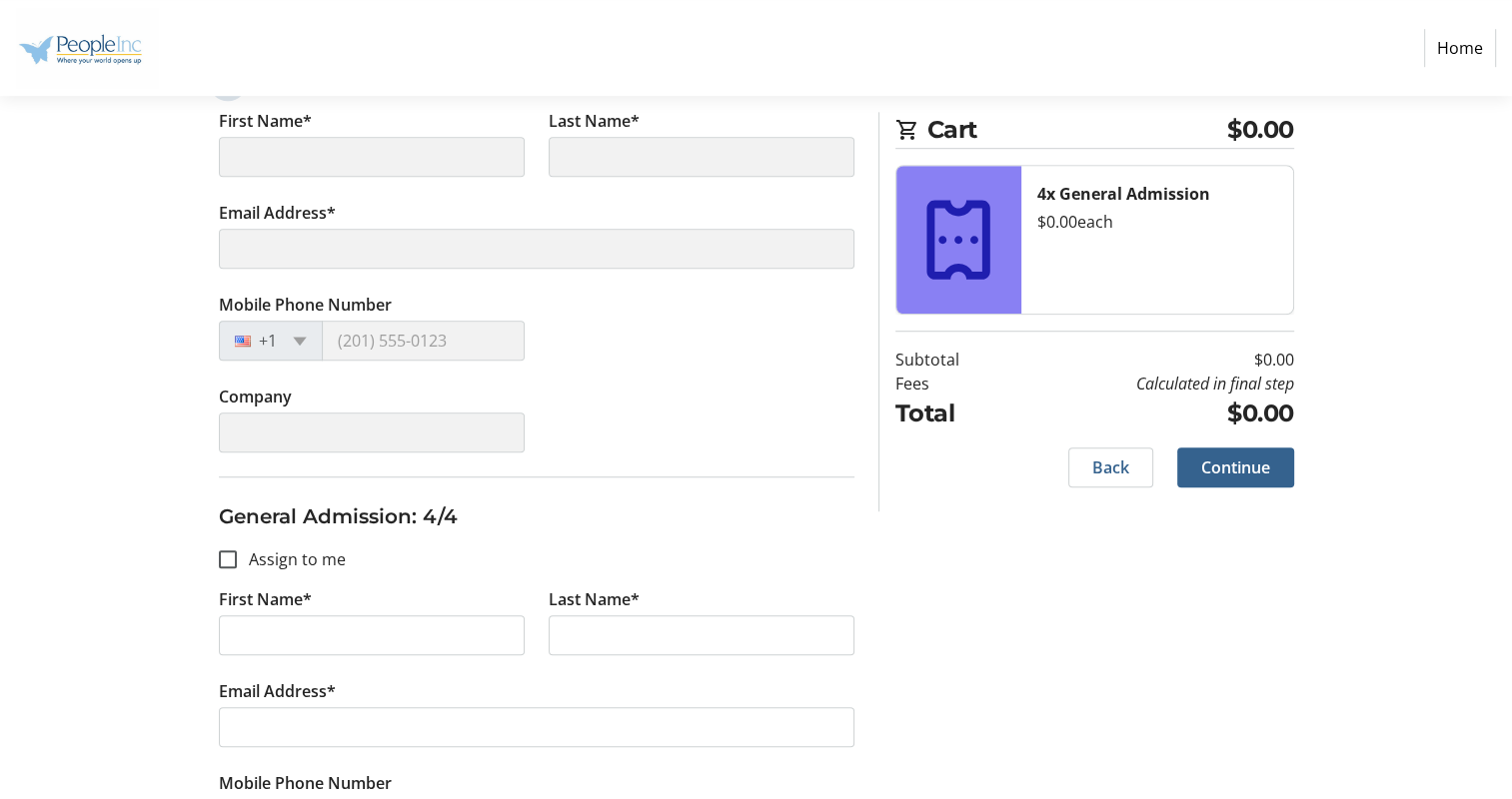 scroll, scrollTop: 1330, scrollLeft: 0, axis: vertical 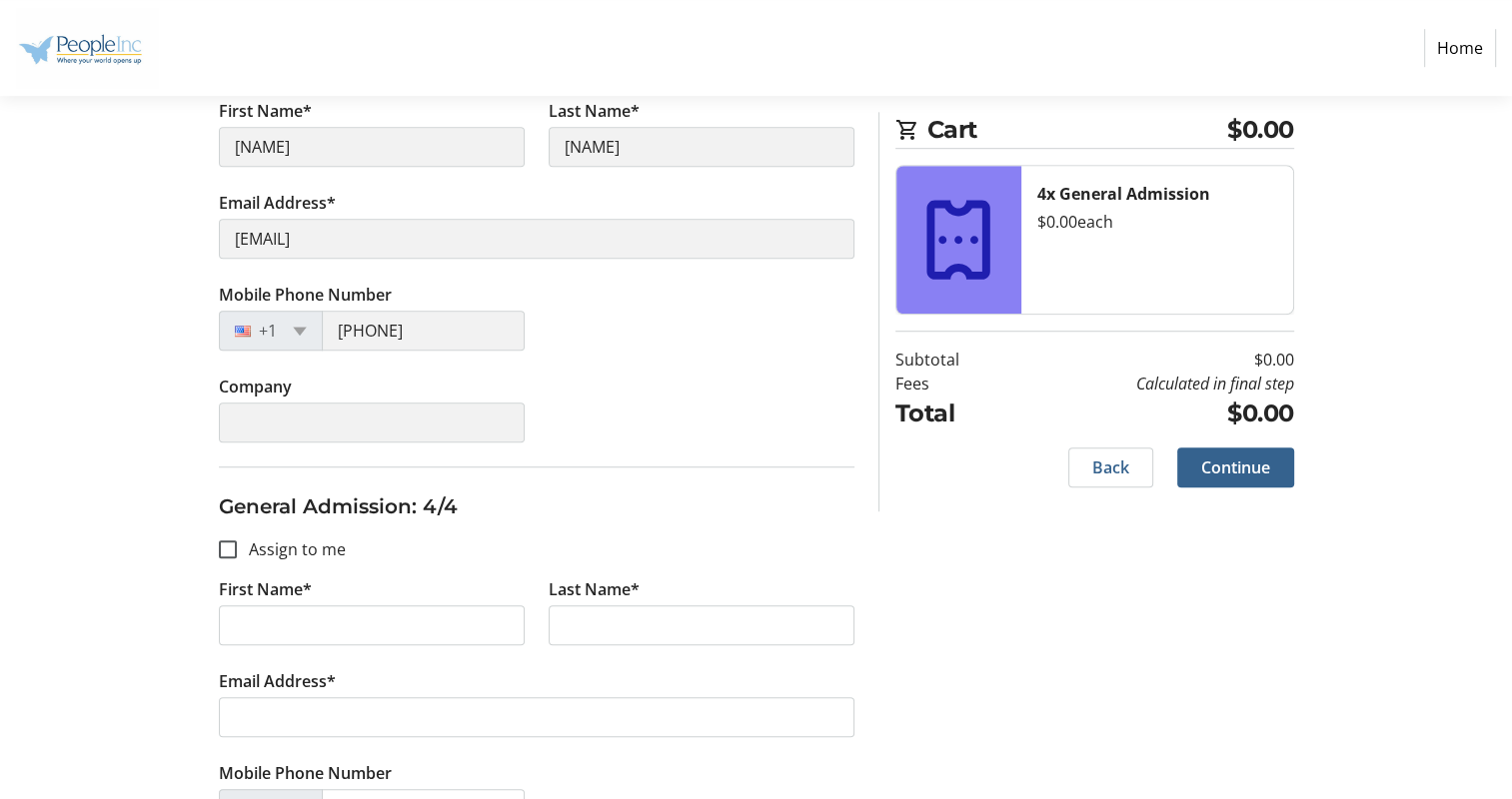 click on "Assign to me" at bounding box center (291, 549) 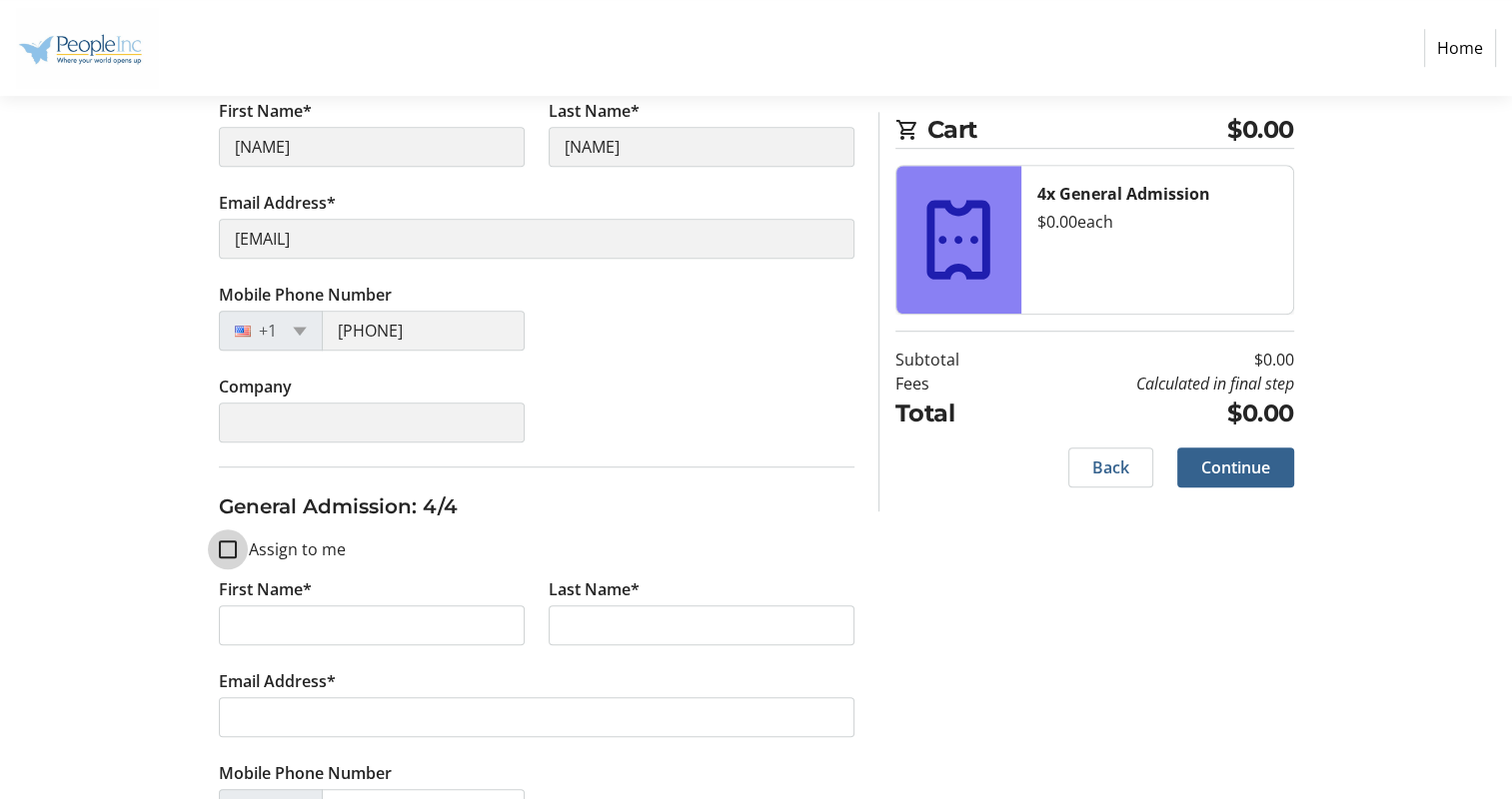 click on "Assign to me" at bounding box center [228, 549] 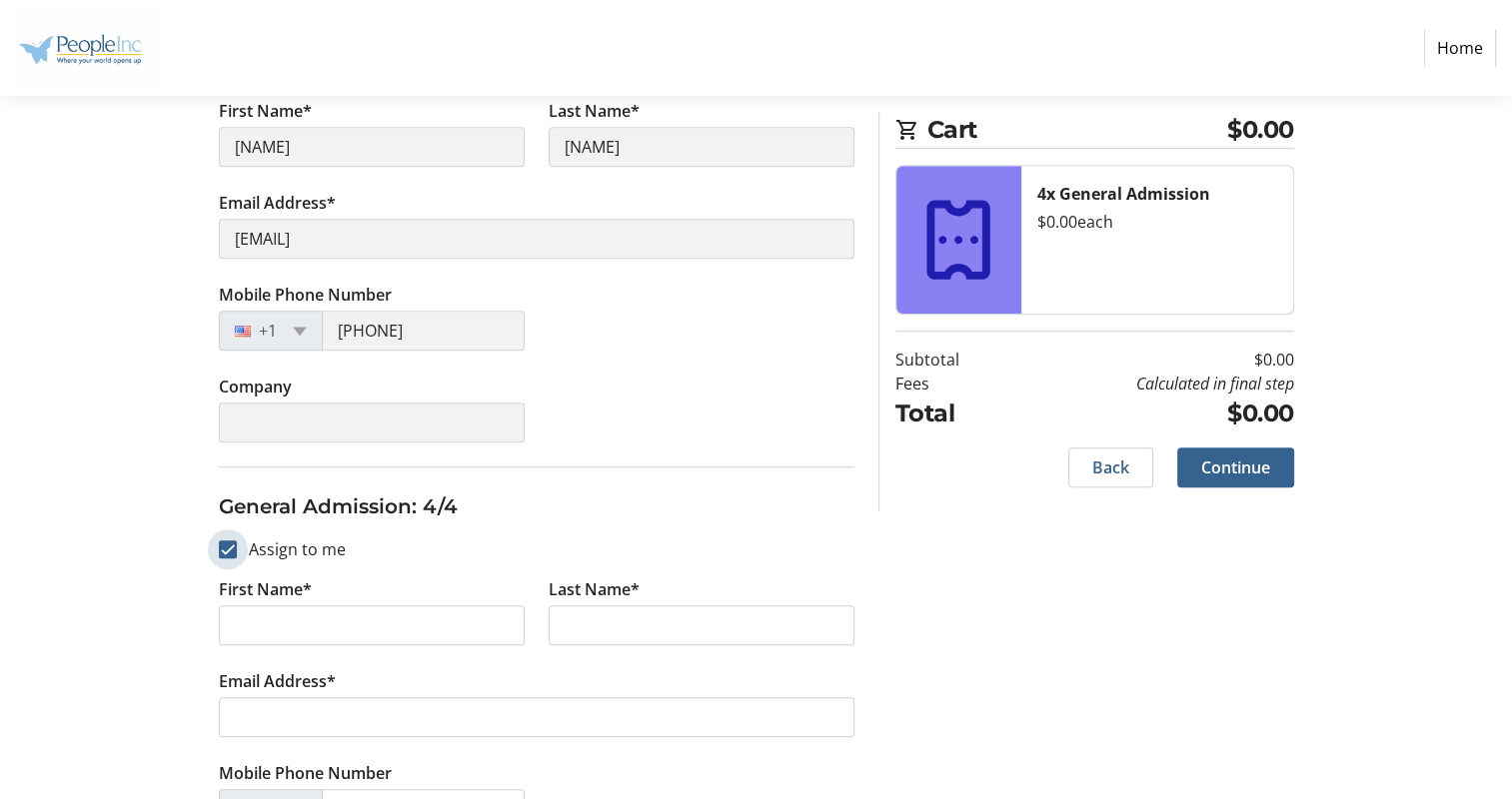 checkbox on "true" 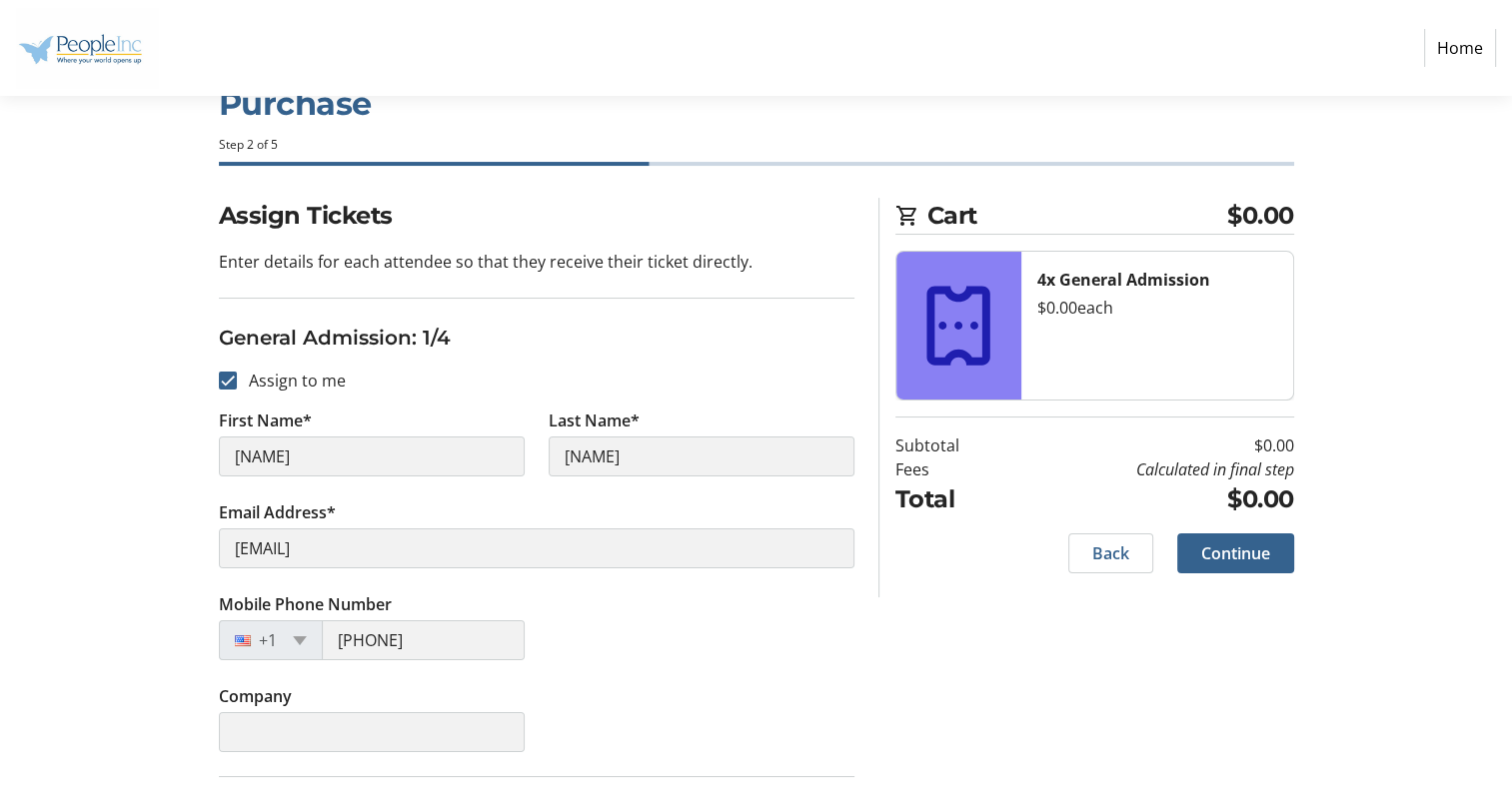 scroll, scrollTop: 0, scrollLeft: 0, axis: both 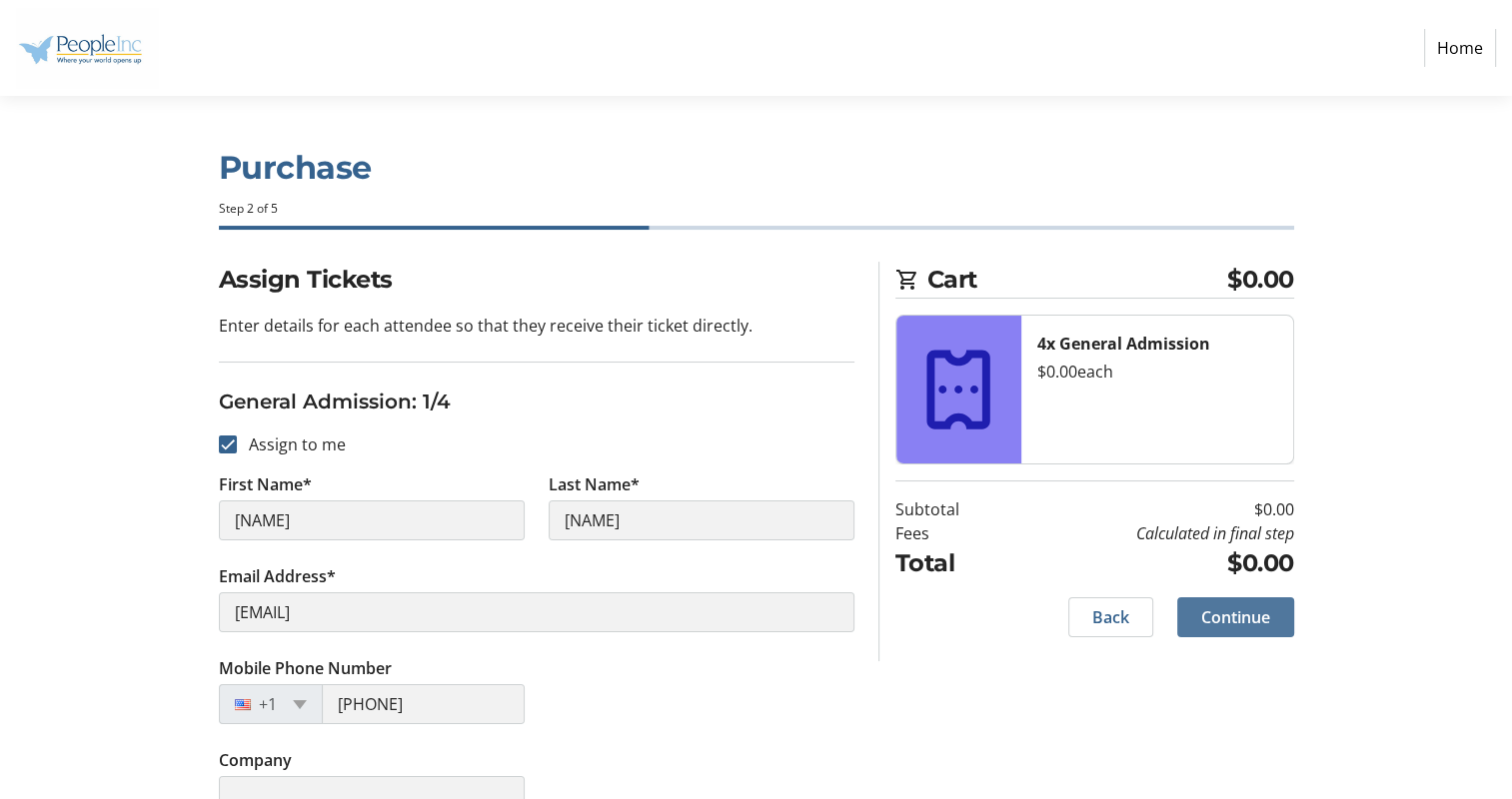click at bounding box center [1235, 617] 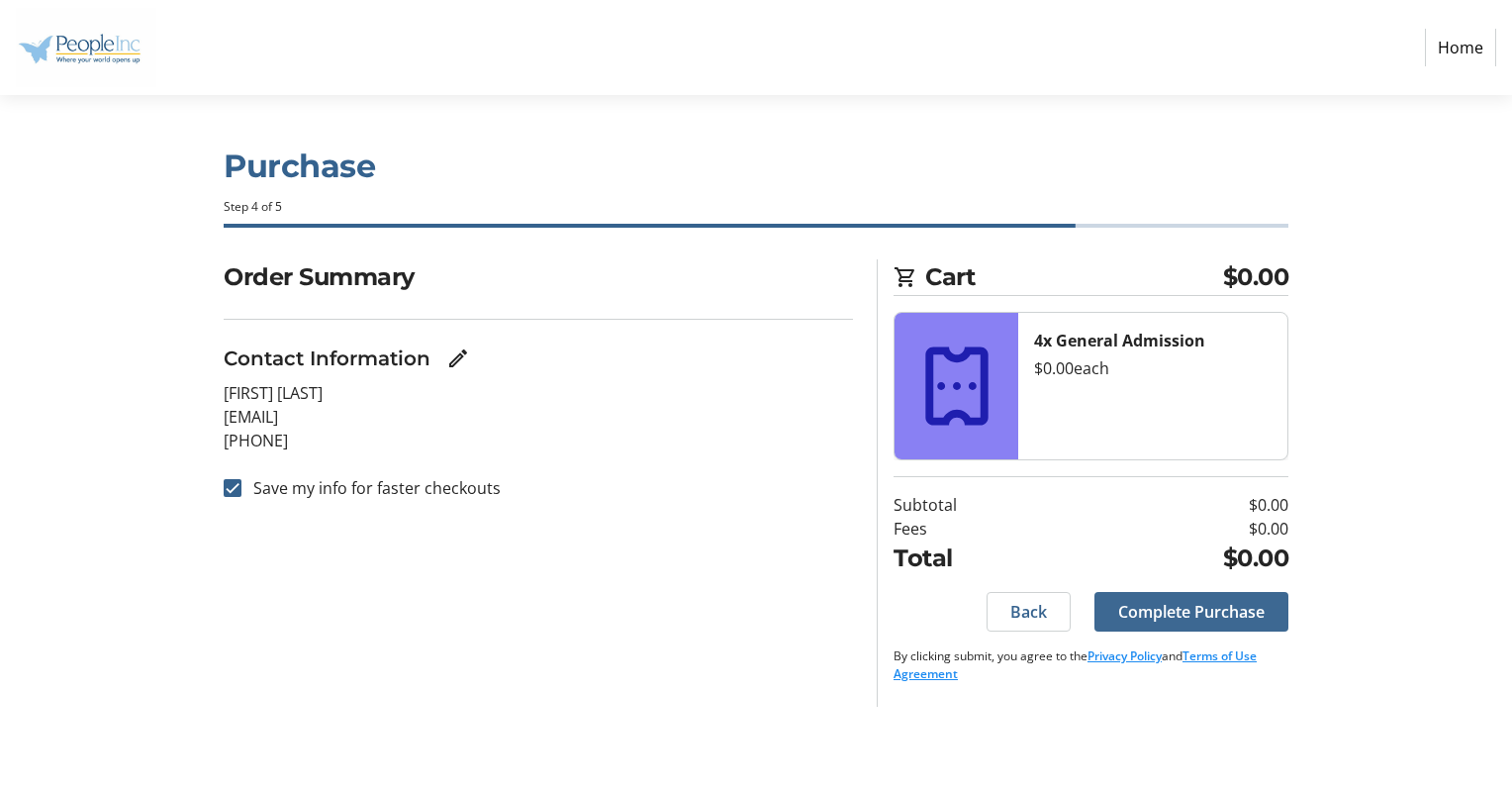 click on "Complete Purchase" at bounding box center [1191, 612] 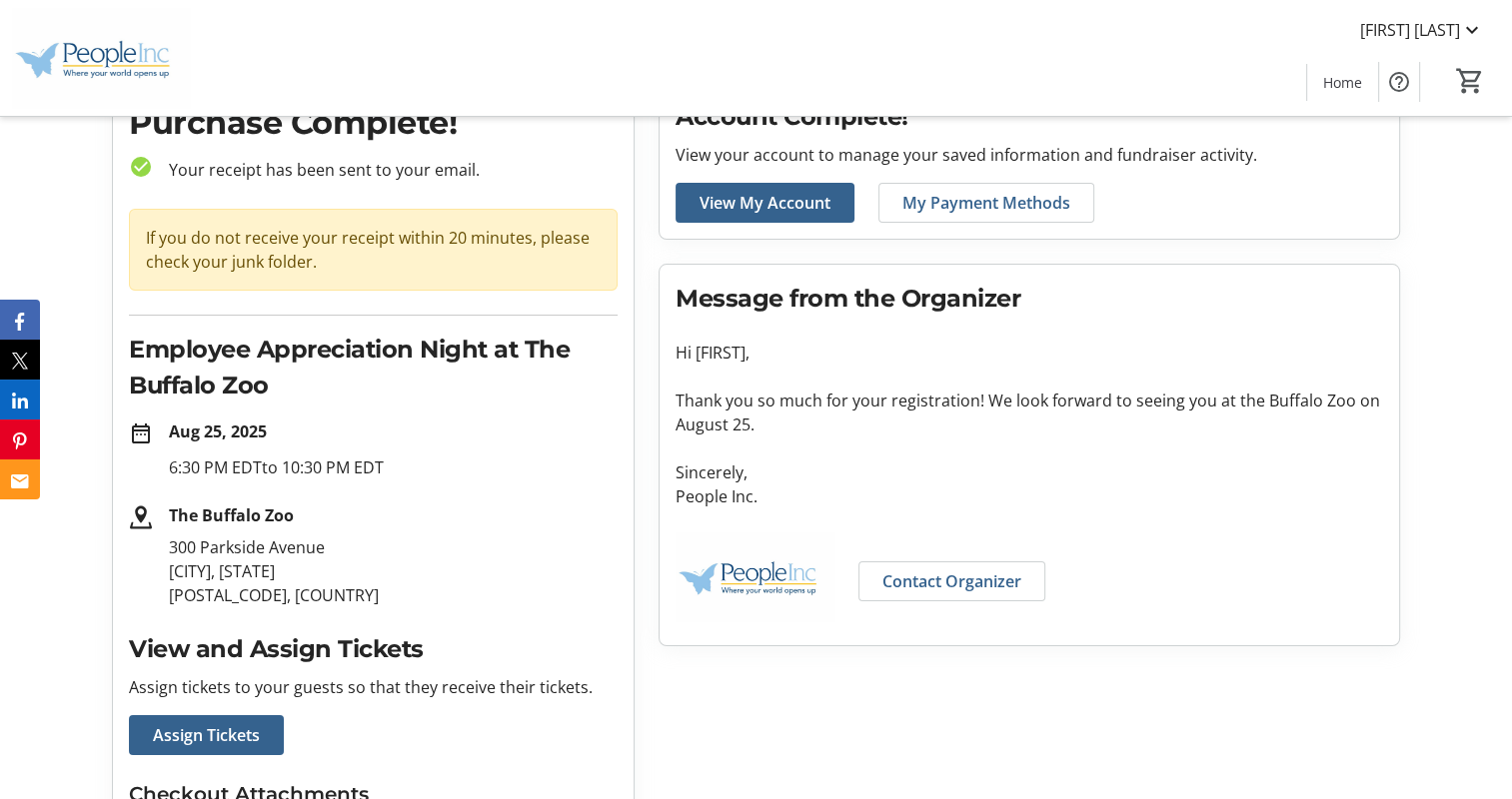 scroll, scrollTop: 0, scrollLeft: 0, axis: both 